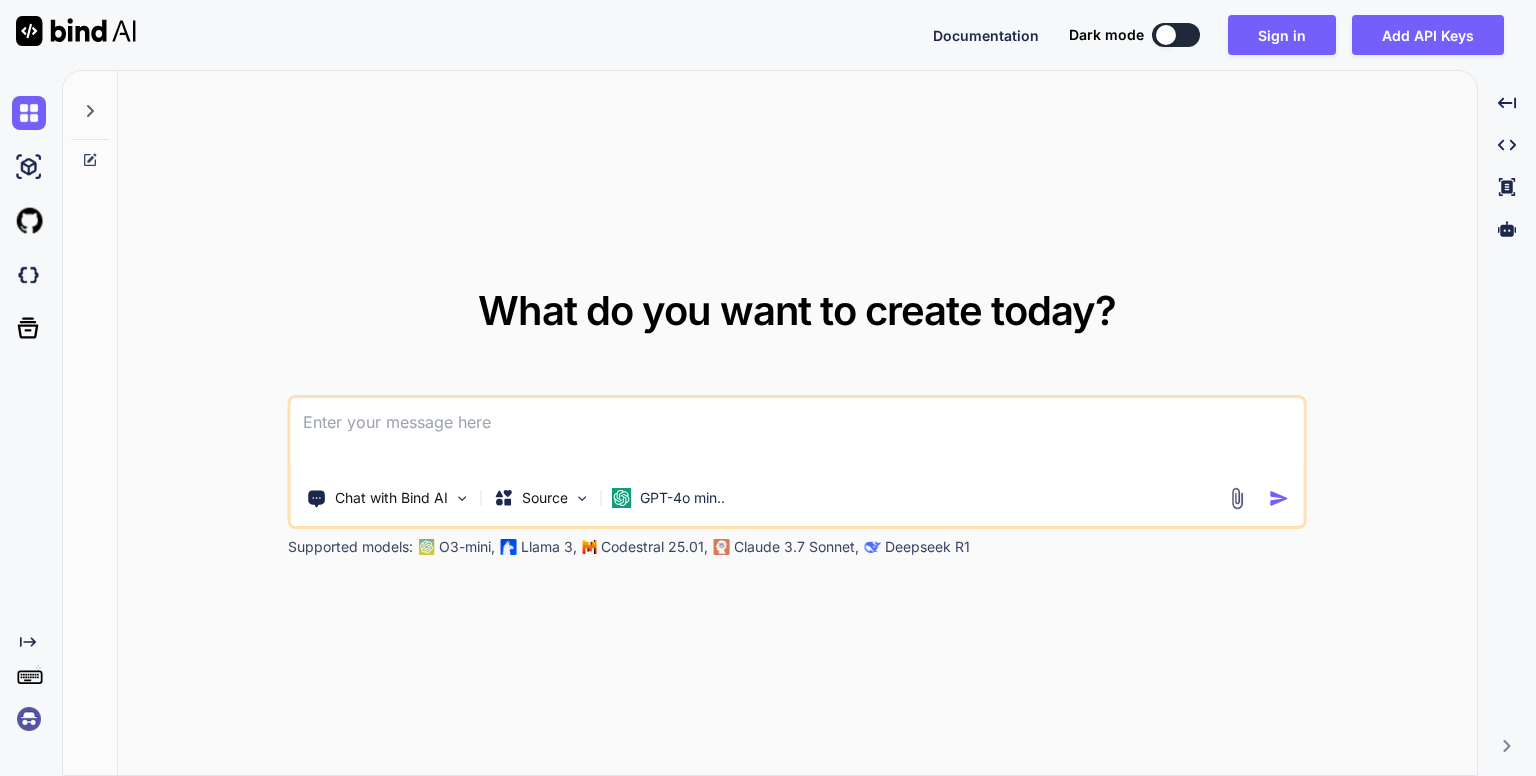 scroll, scrollTop: 0, scrollLeft: 0, axis: both 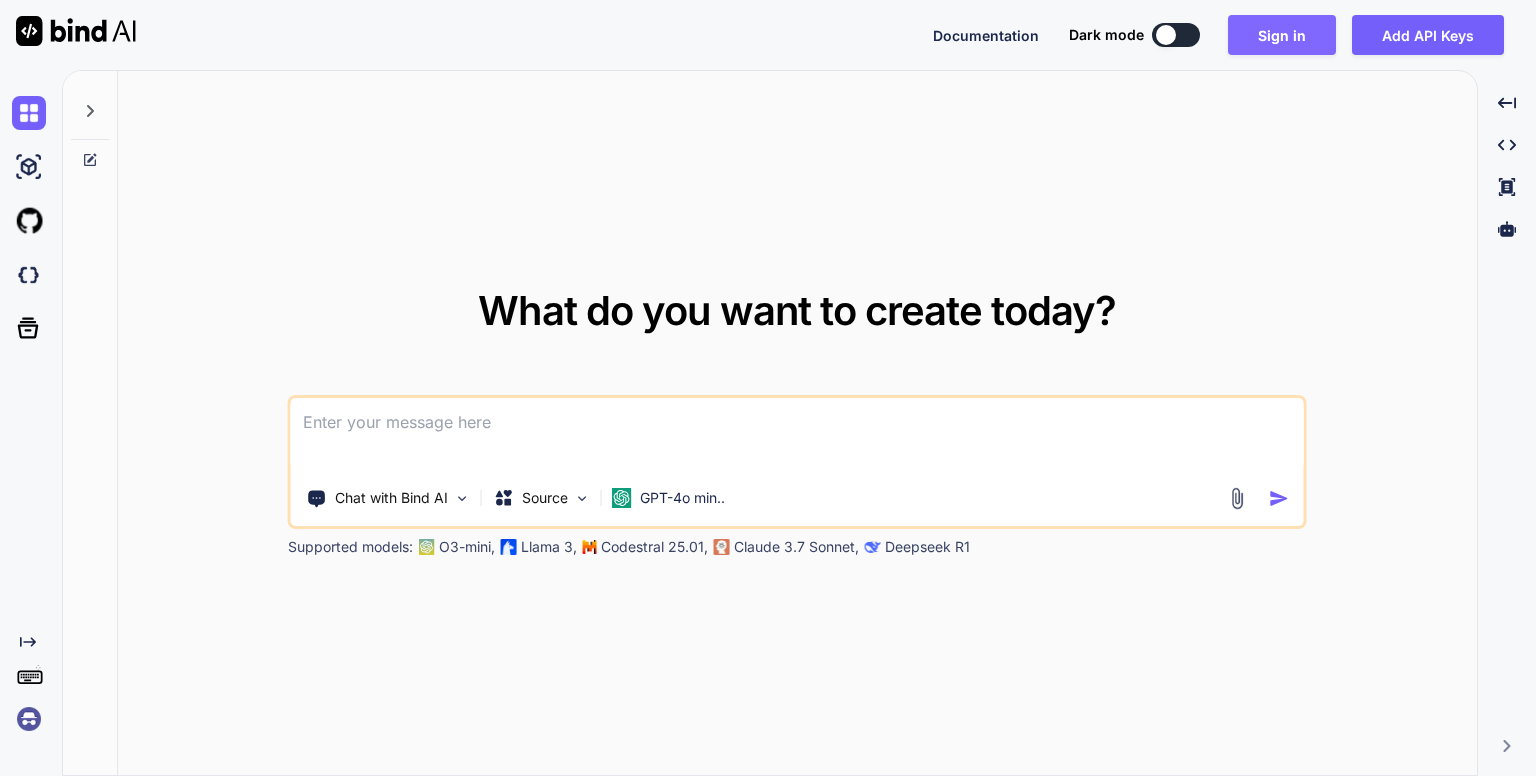 click on "Sign in" at bounding box center [1282, 35] 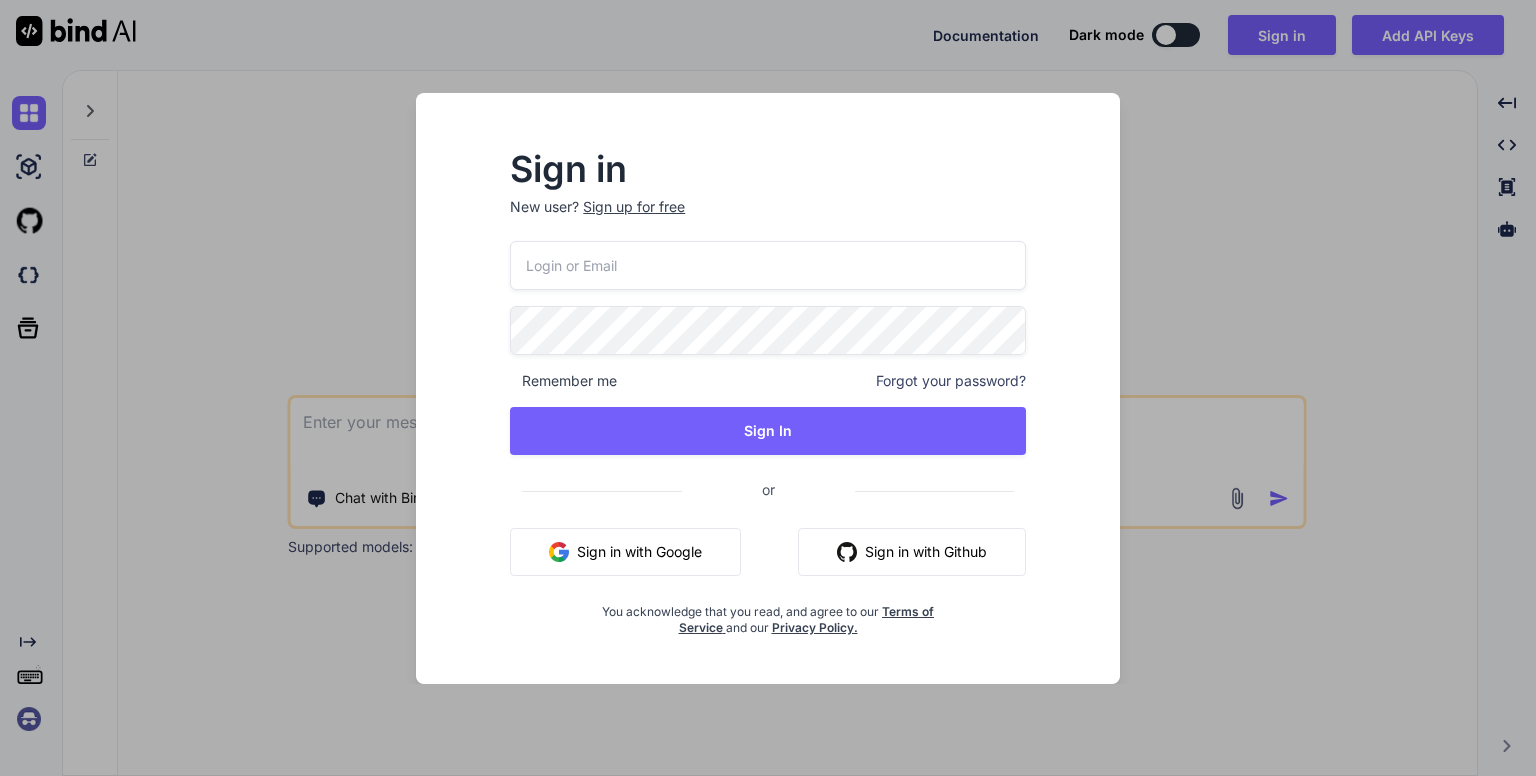 click on "Sign in with Google" at bounding box center (625, 552) 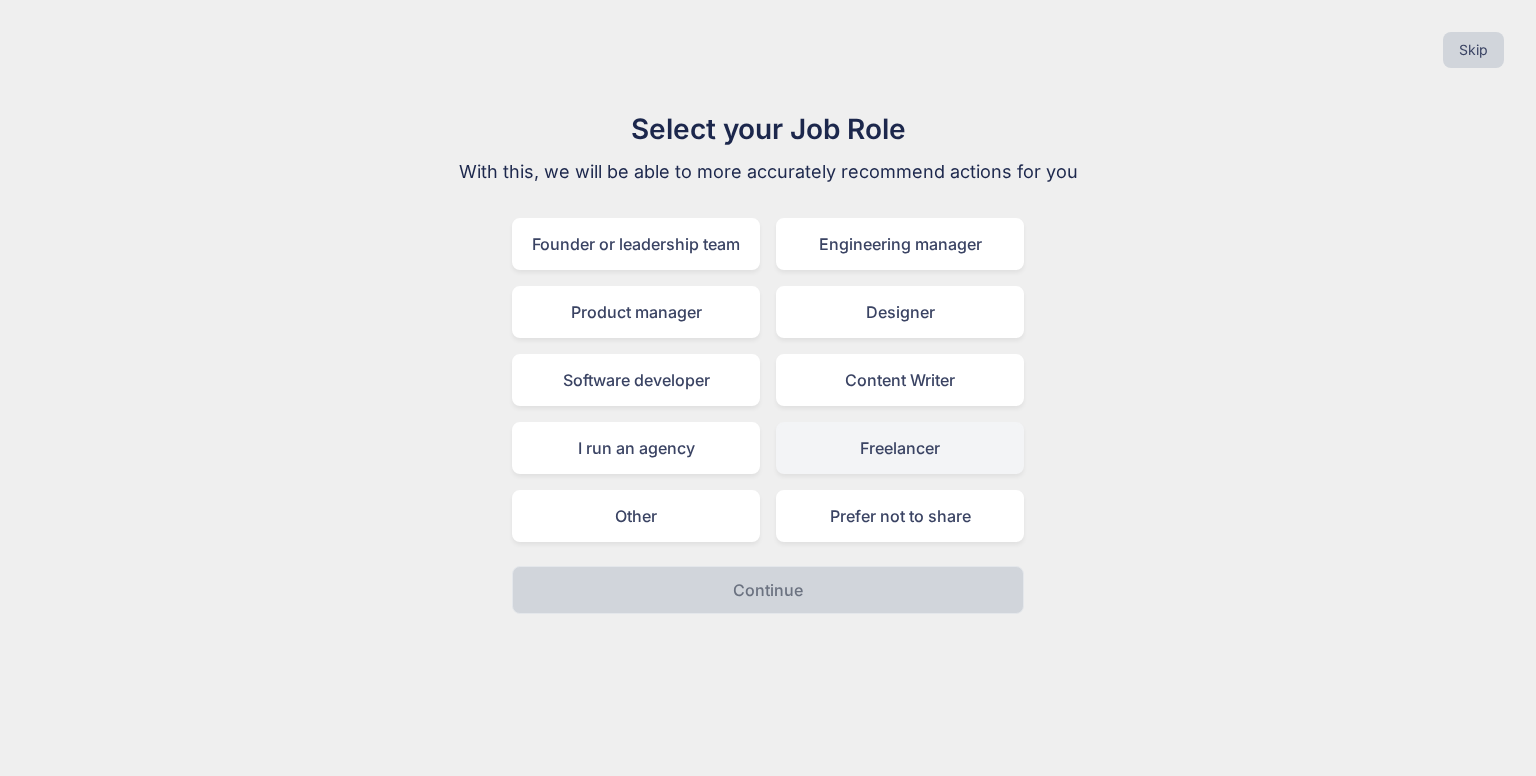 click on "Freelancer" at bounding box center (900, 448) 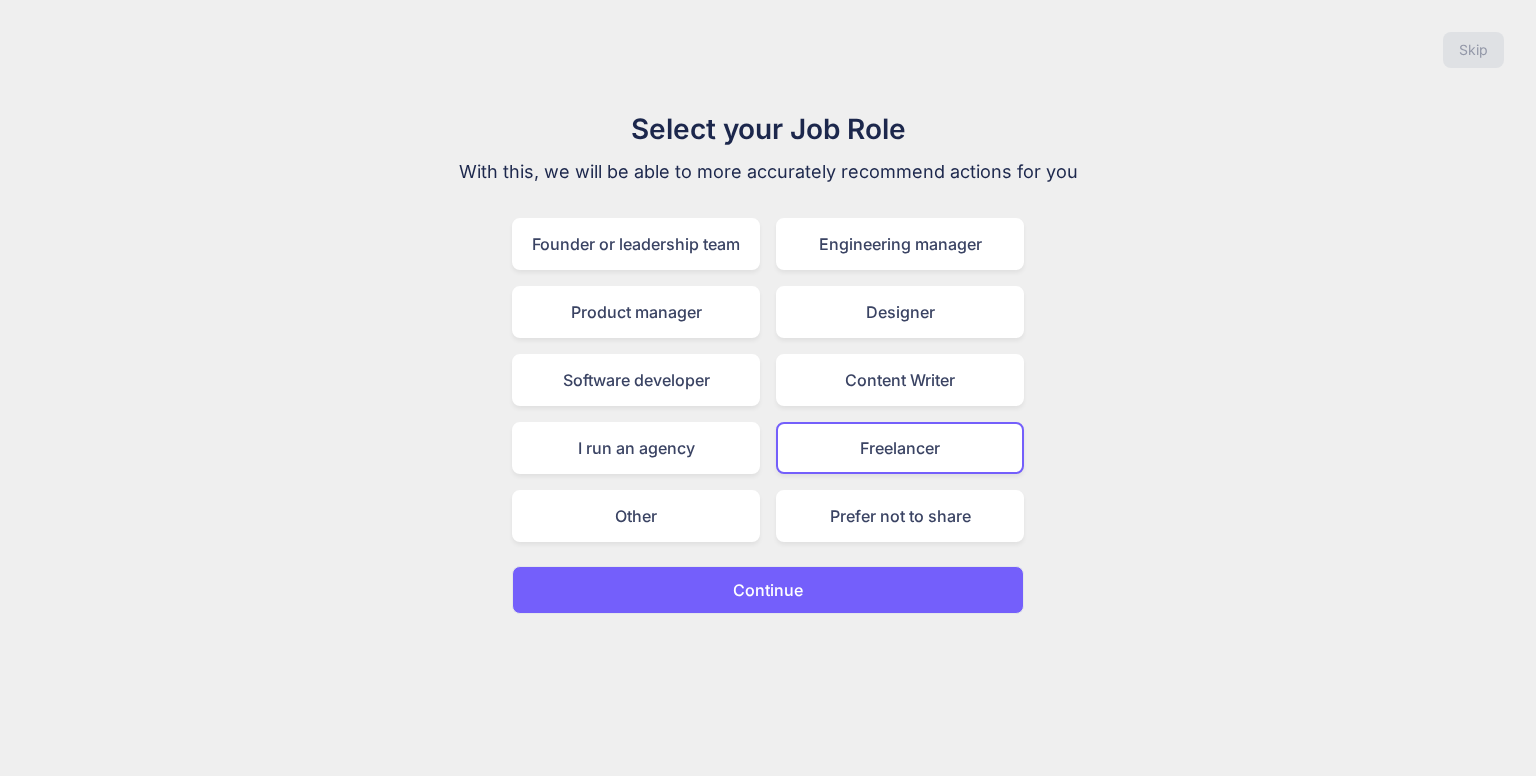 click on "Skip Select your Job Role With this, we will be able to more accurately recommend actions for you [ROLE] or leadership team Engineering manager Product manager Designer Software developer Content Writer I run an agency Freelancer Other Prefer not to share Continue" at bounding box center (768, 388) 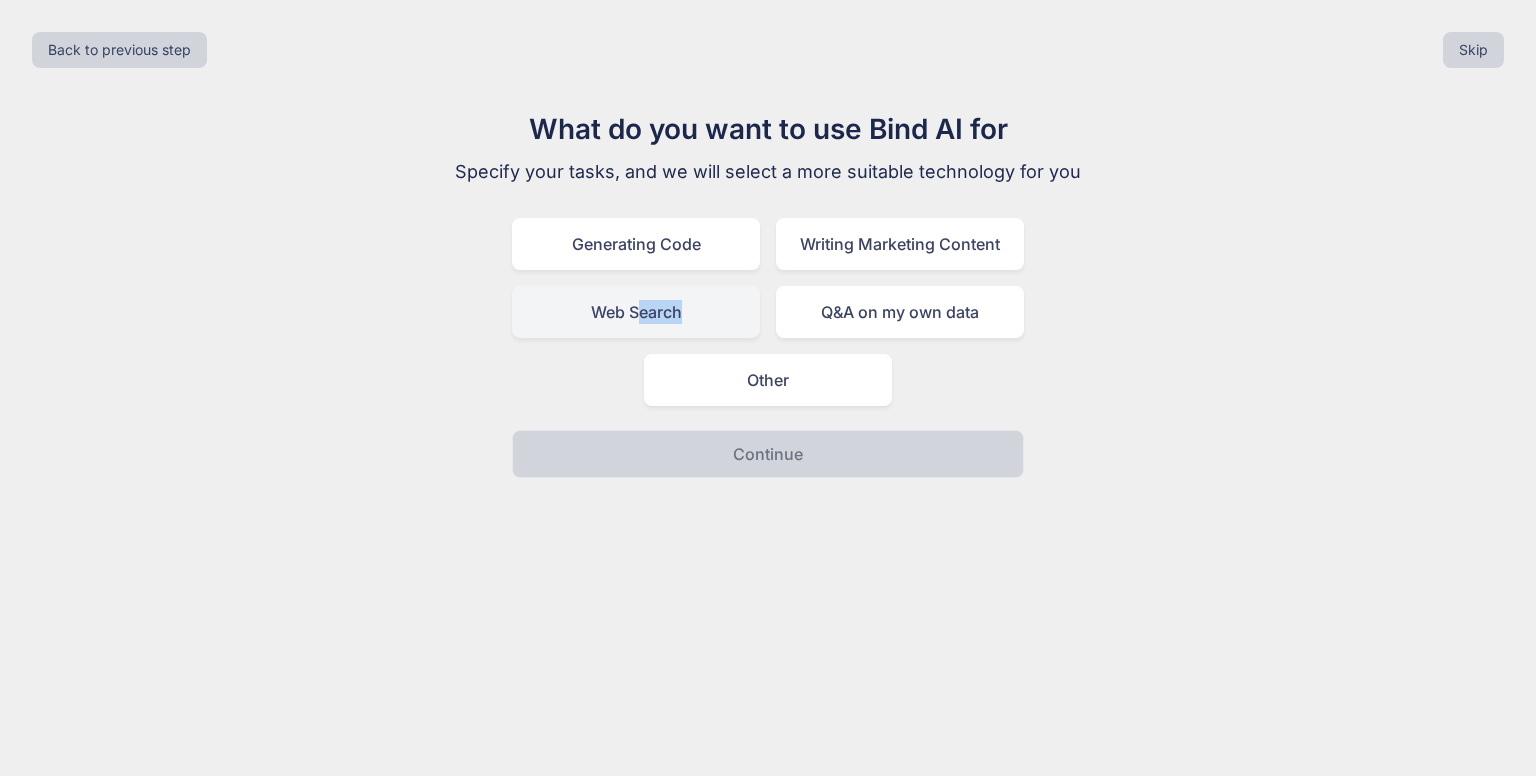 drag, startPoint x: 640, startPoint y: 317, endPoint x: 719, endPoint y: 306, distance: 79.762146 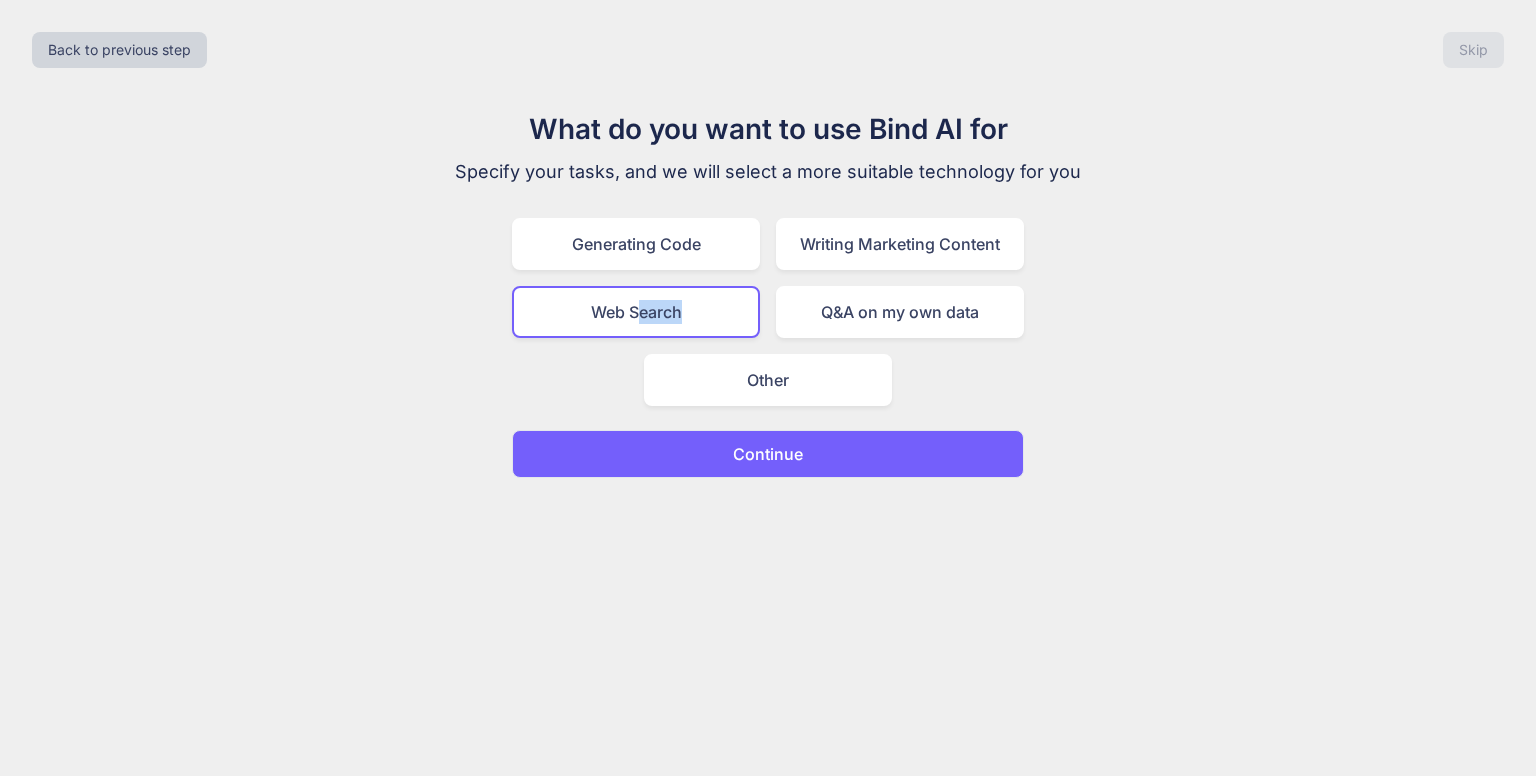 click on "Web Search" at bounding box center (636, 312) 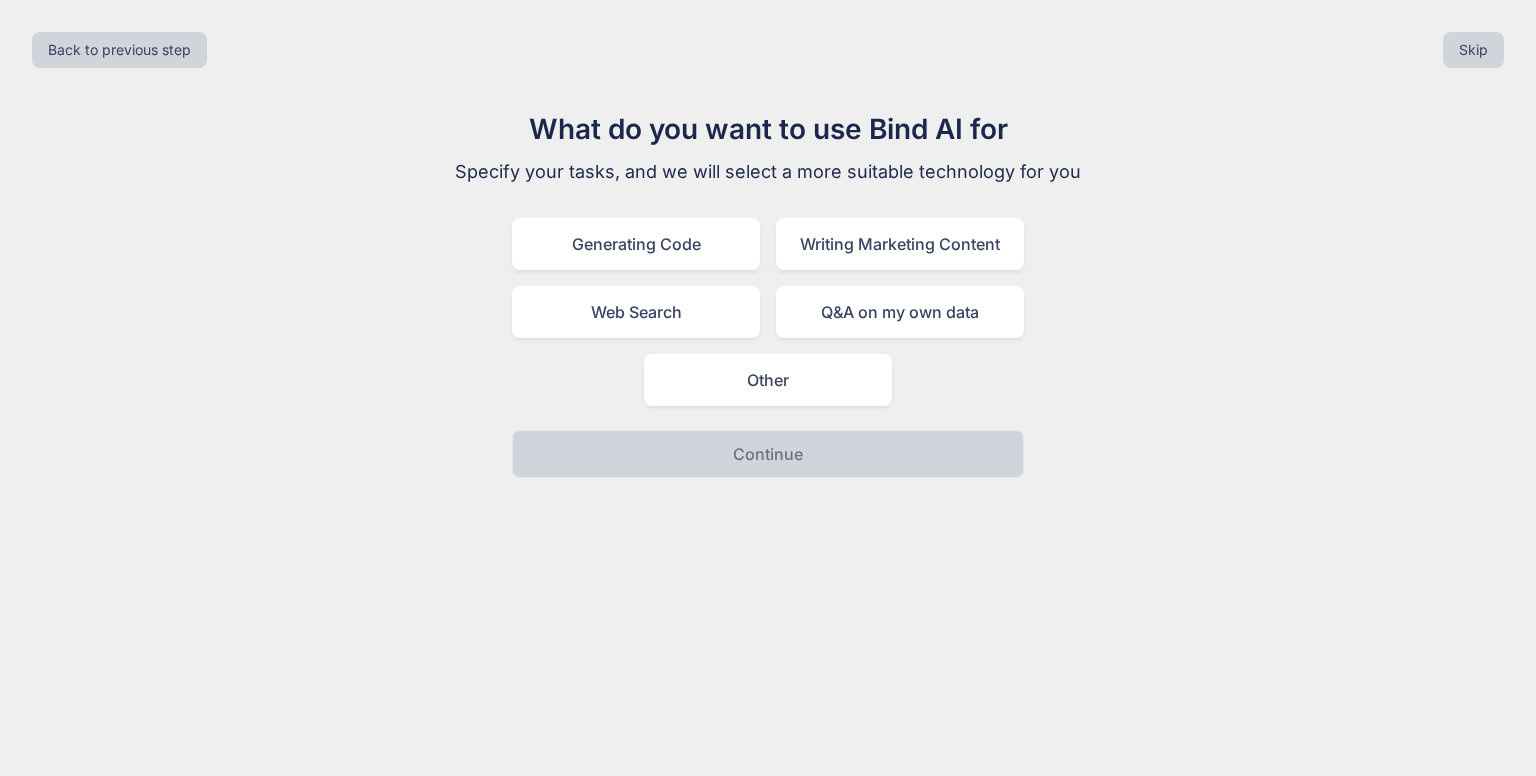click on "Generating Code Writing Marketing Content Web Search Q&A on my own data Other" at bounding box center (768, 312) 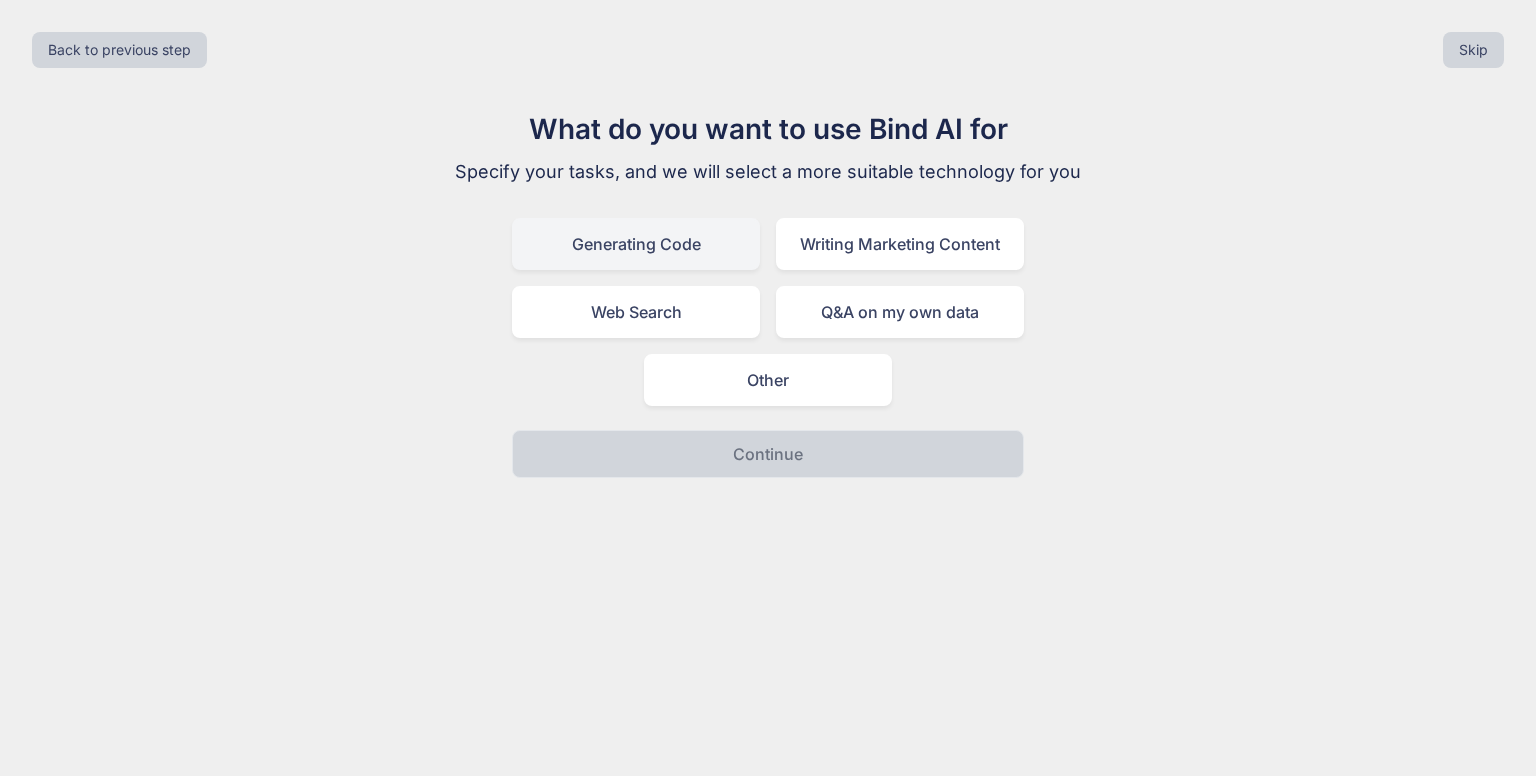 click on "Generating Code" at bounding box center (636, 244) 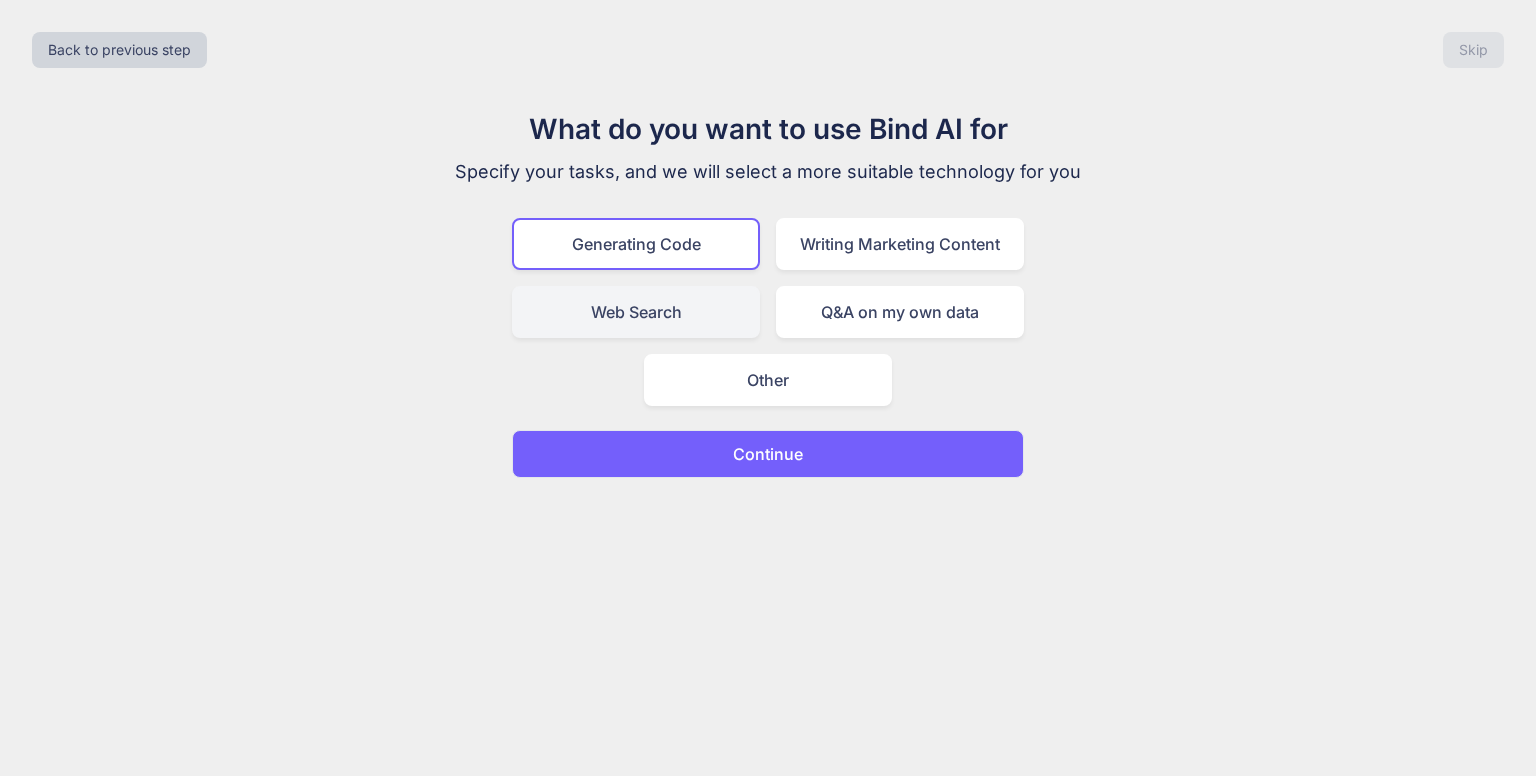 click on "Web Search" at bounding box center [636, 312] 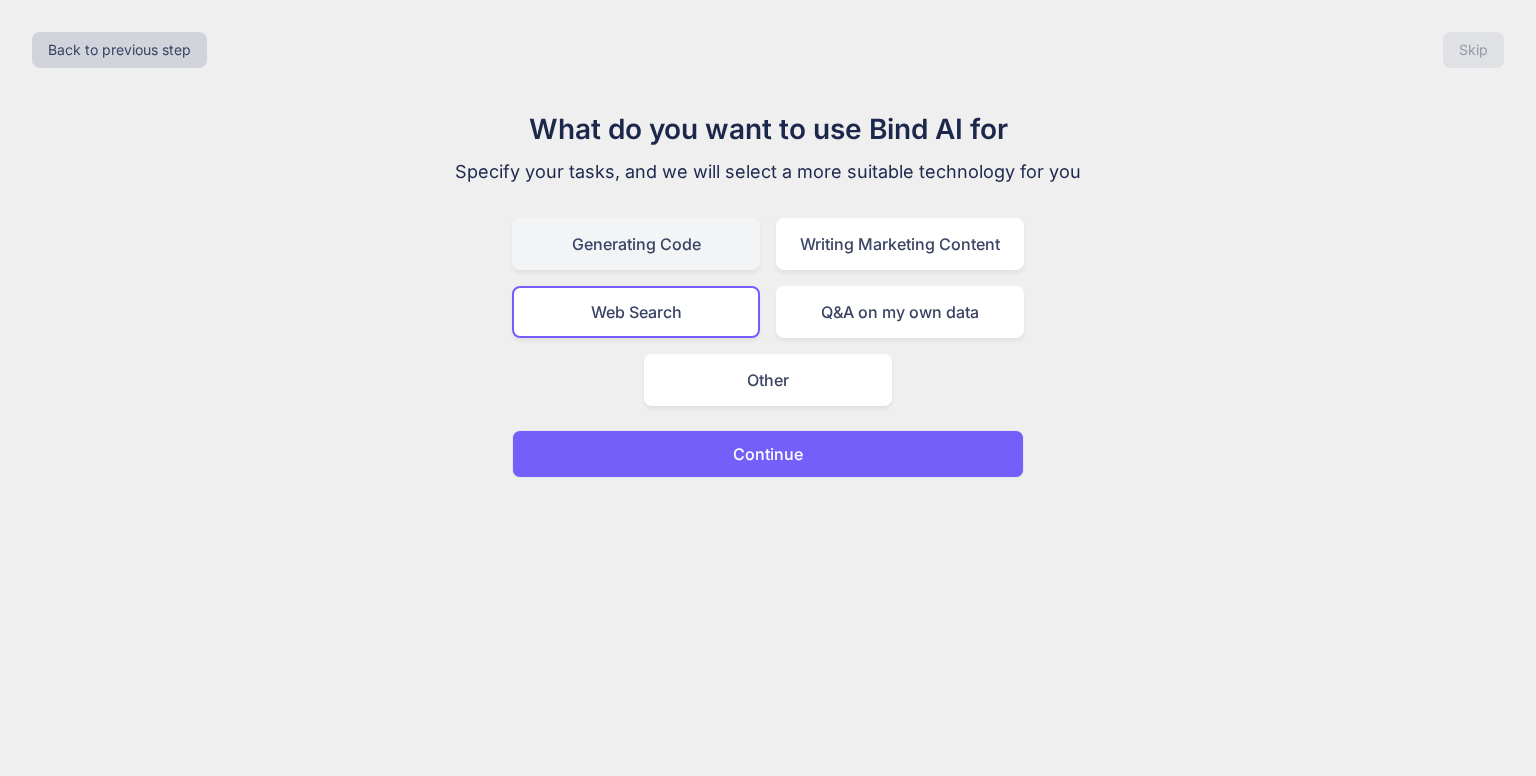 click on "Generating Code" at bounding box center [636, 244] 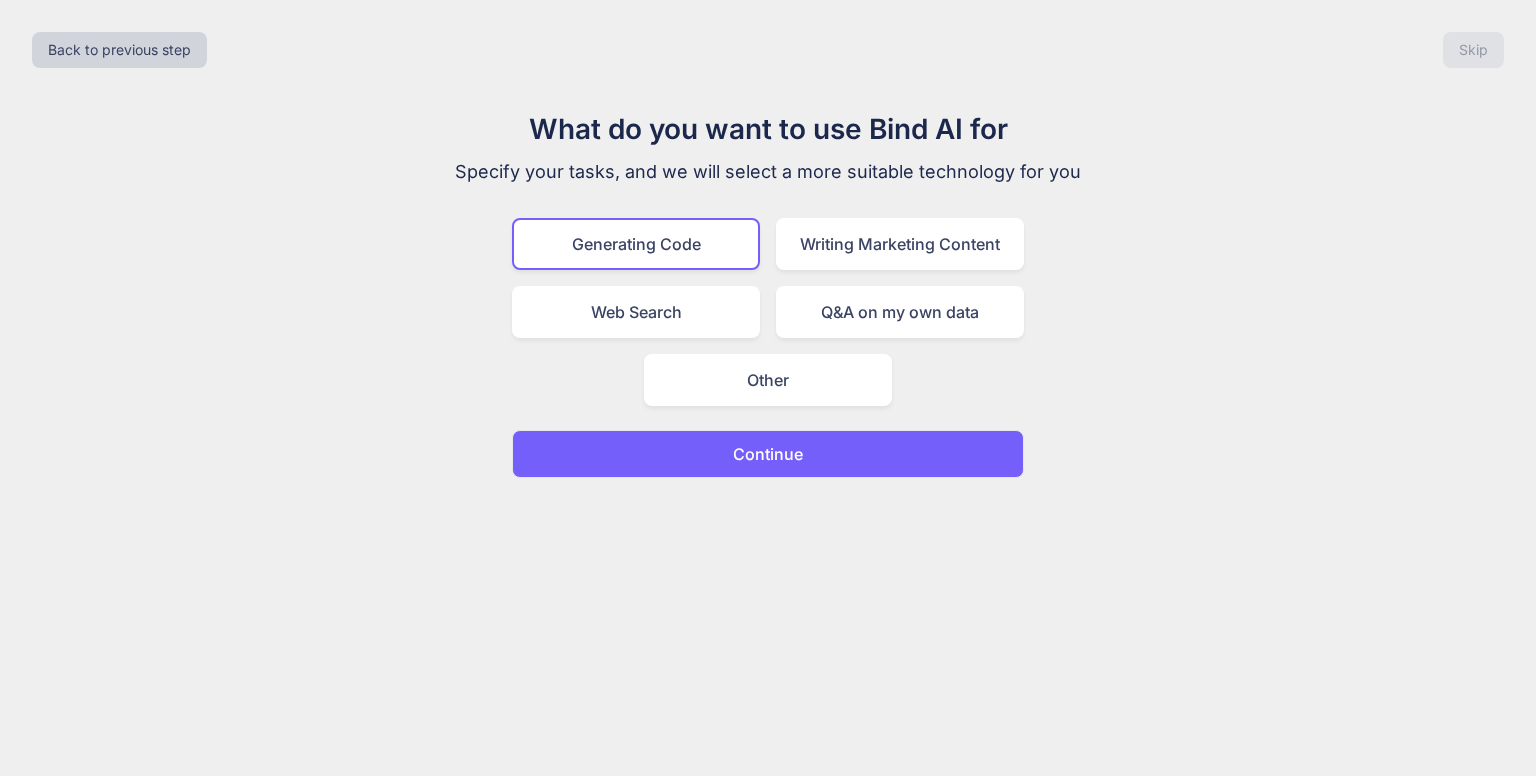 click on "Continue" at bounding box center (768, 454) 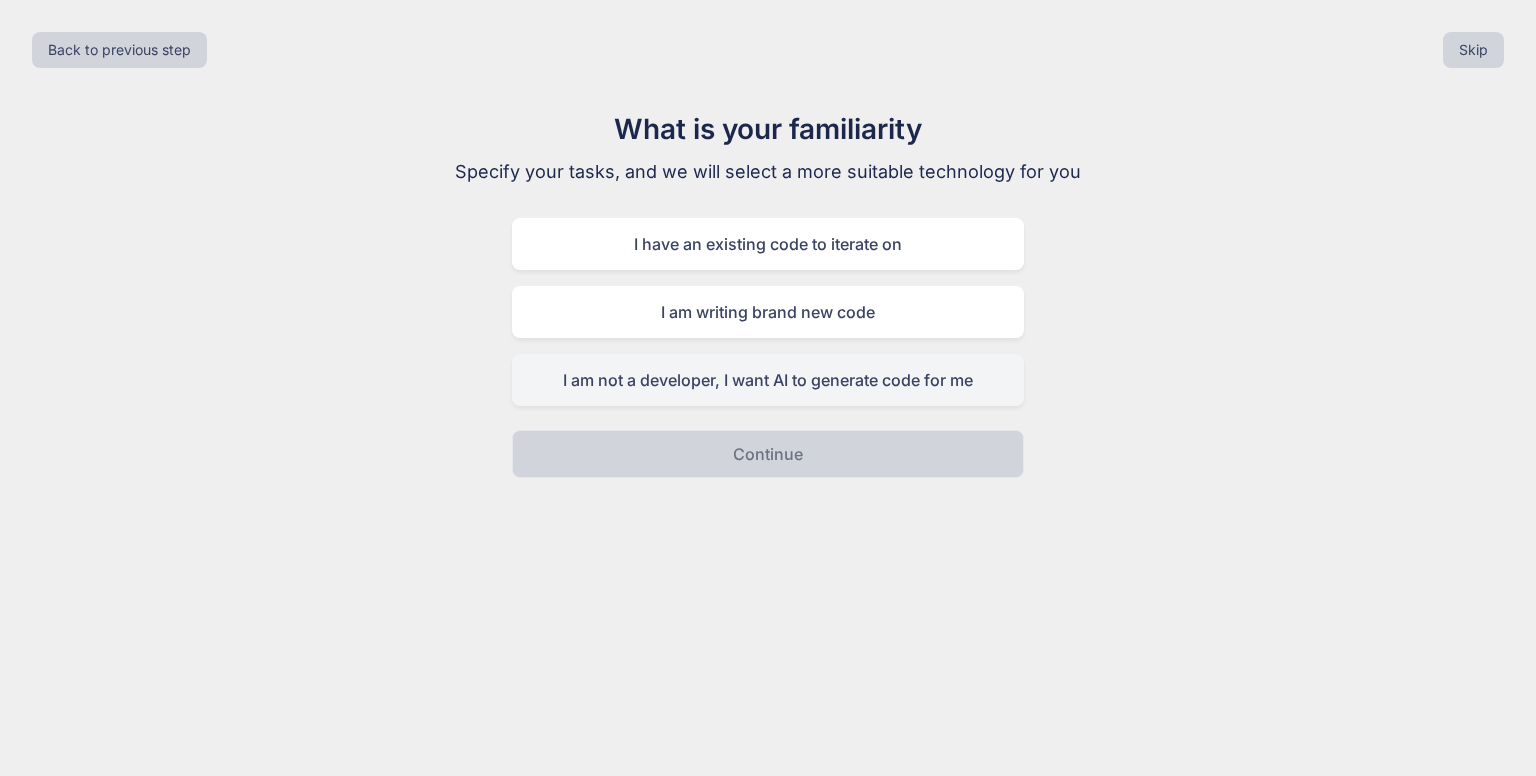 click on "I am not a developer, I want AI to generate code for me" at bounding box center (768, 380) 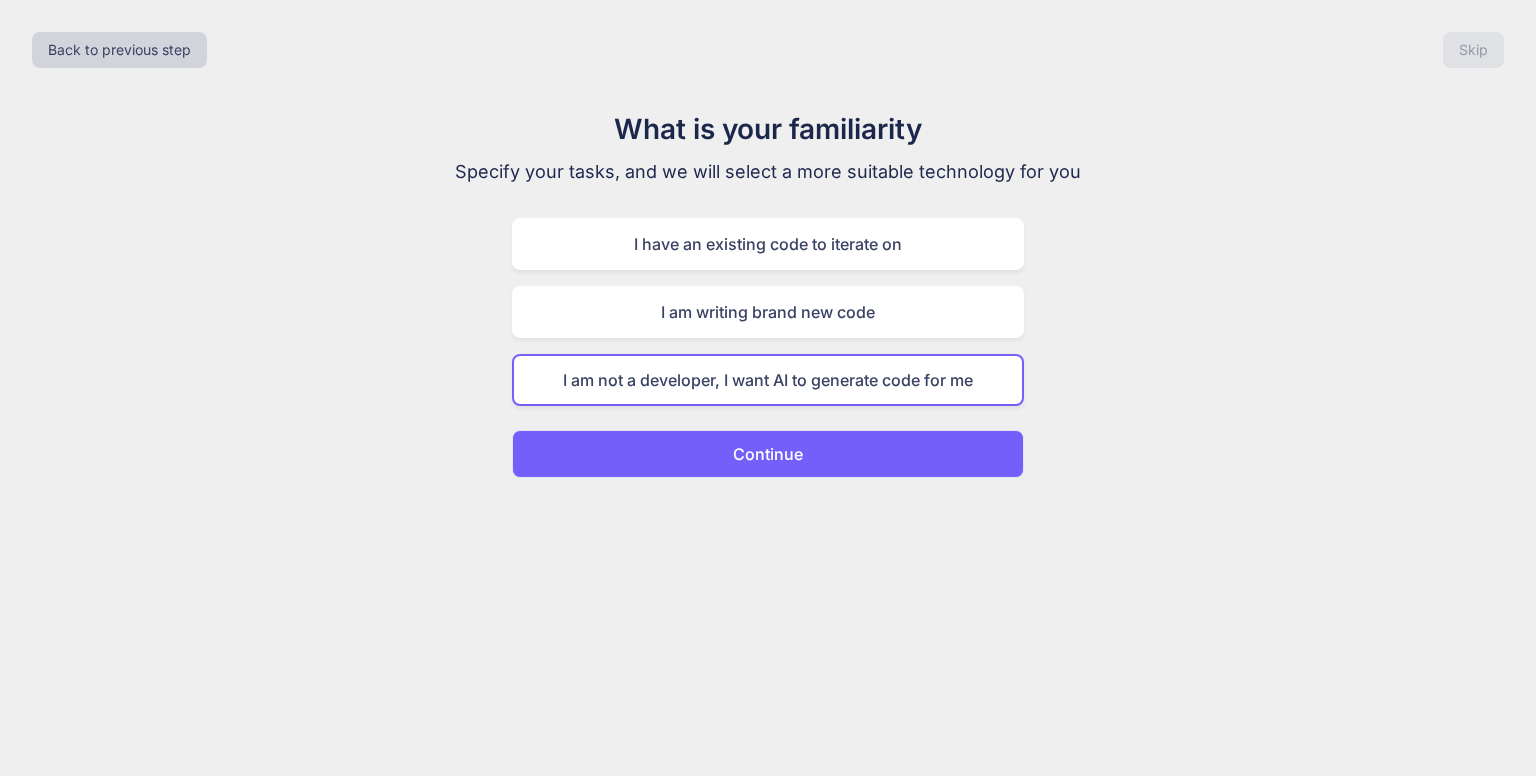 click on "Continue" at bounding box center [768, 454] 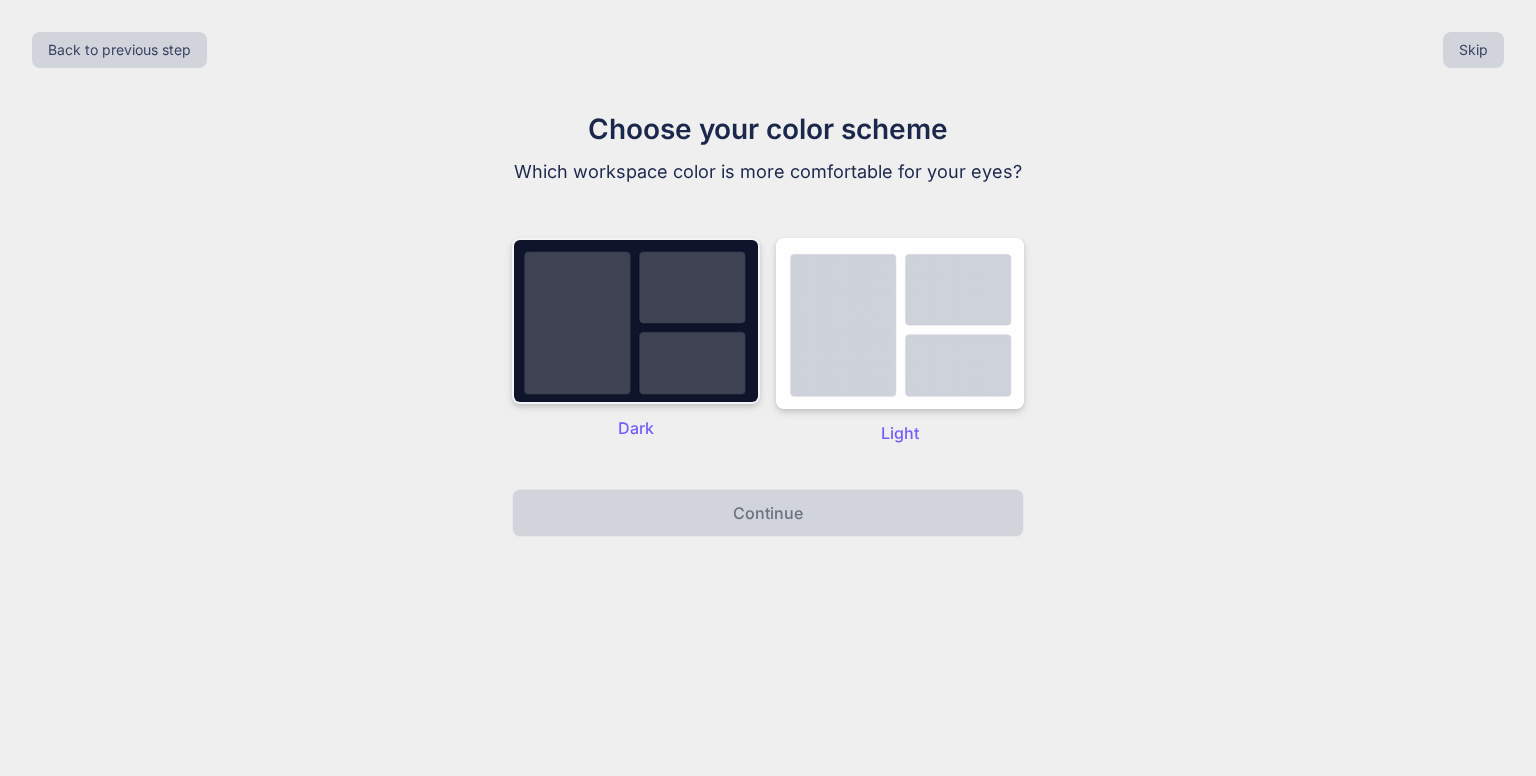 click at bounding box center [636, 321] 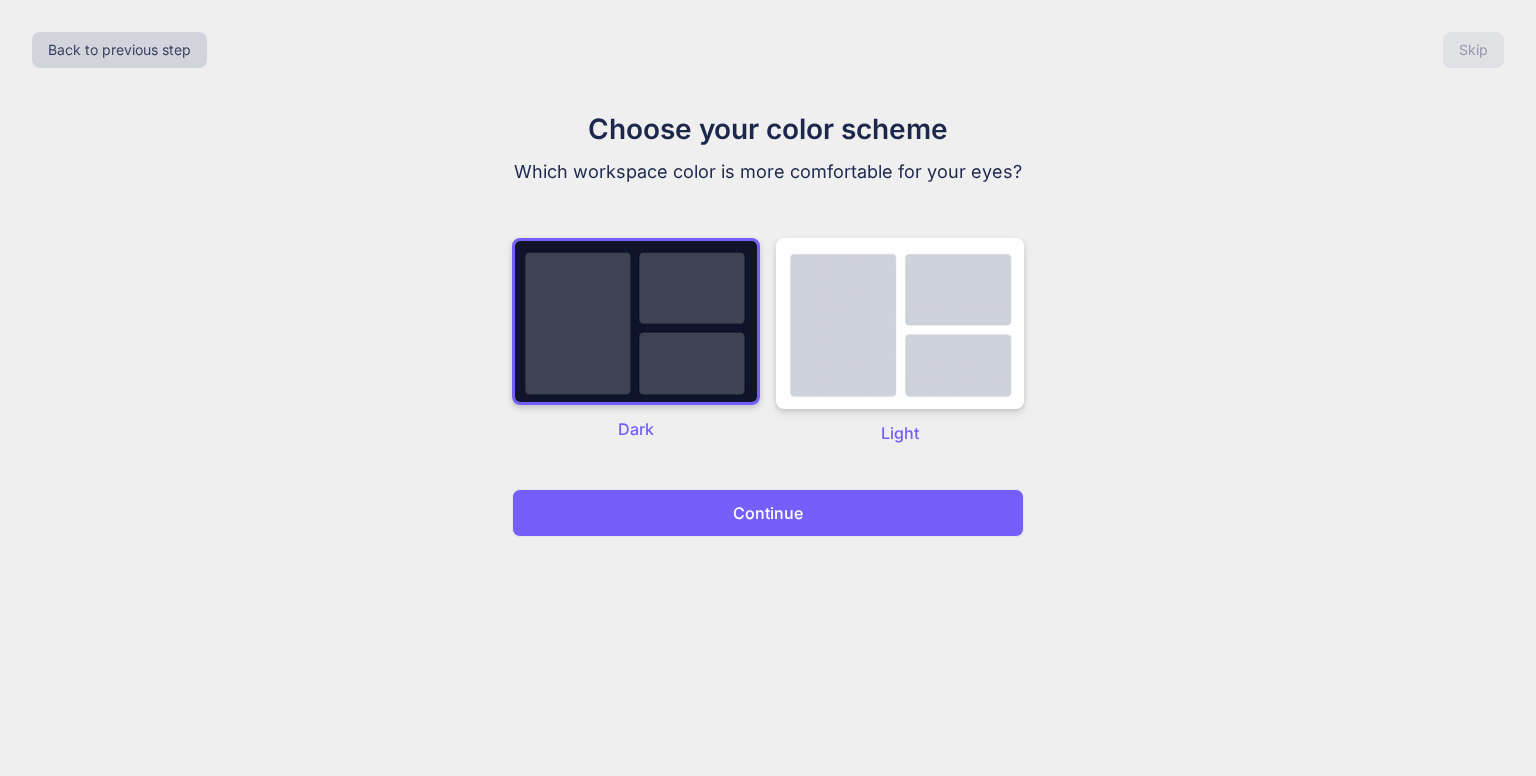 click on "Choose your color scheme Which workspace color is more comfortable for your eyes? Dark Light Continue" at bounding box center (768, 322) 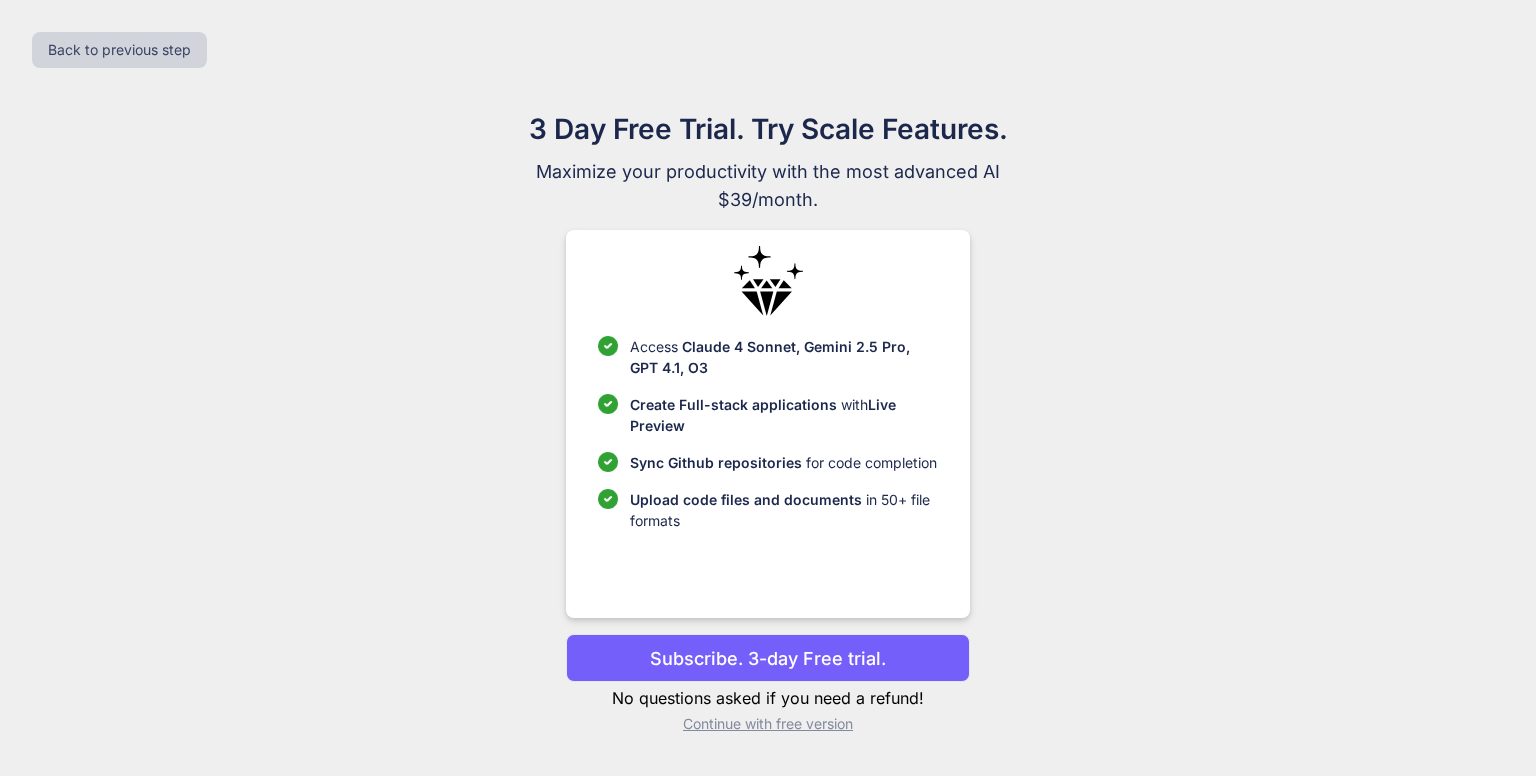 click on "Subscribe. 3-day Free trial." at bounding box center (768, 658) 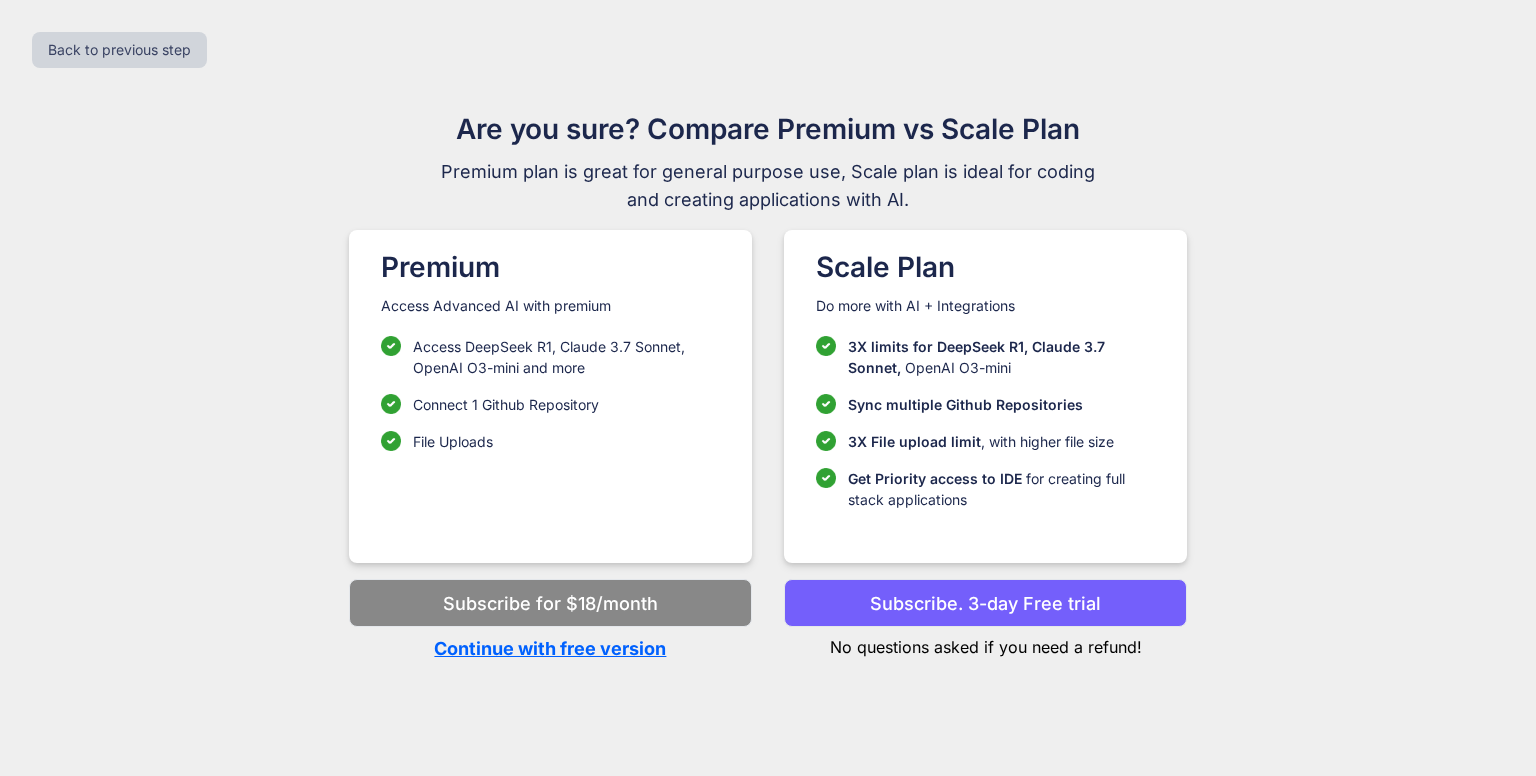 click on "Continue with free version" at bounding box center (550, 648) 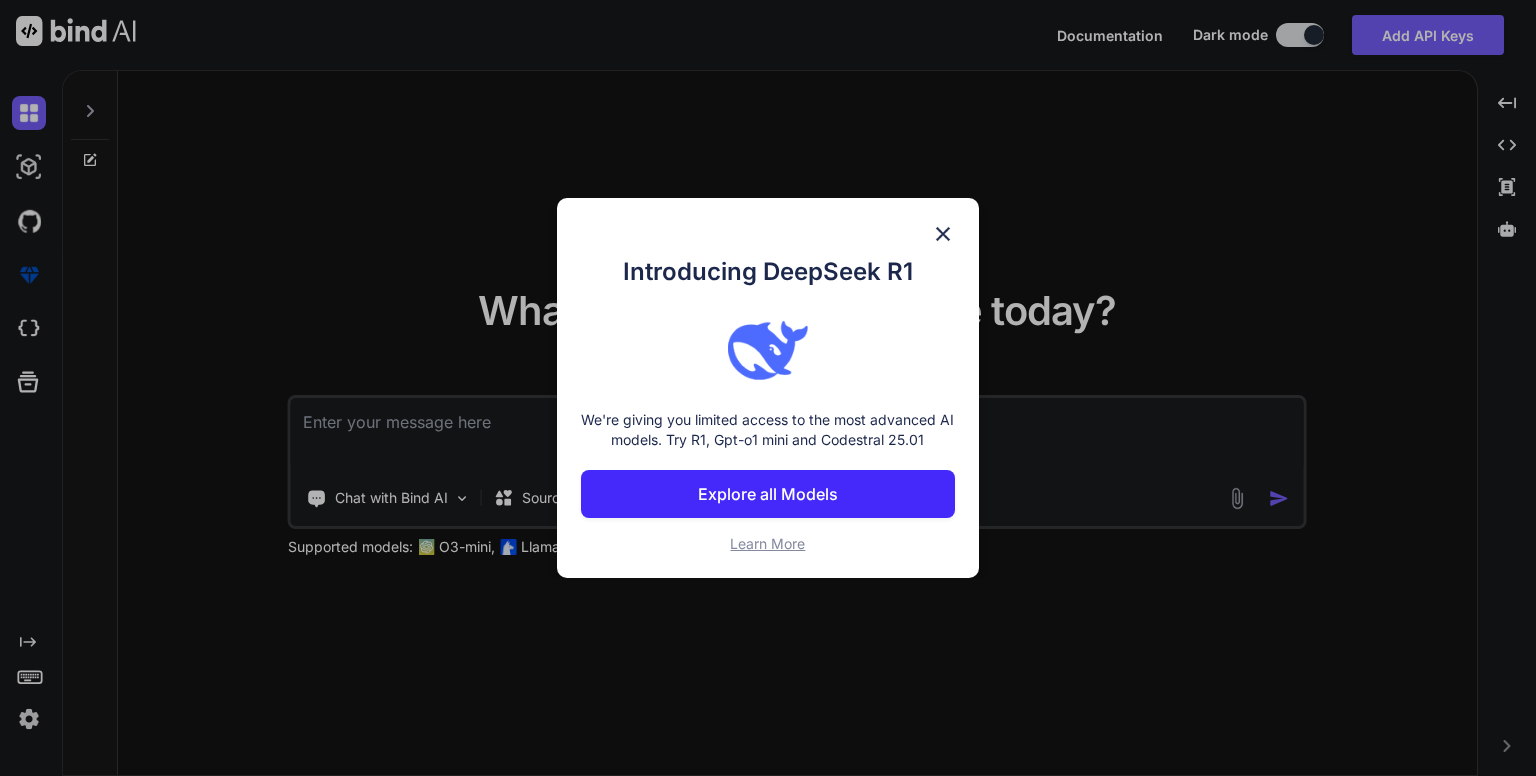 click at bounding box center (943, 234) 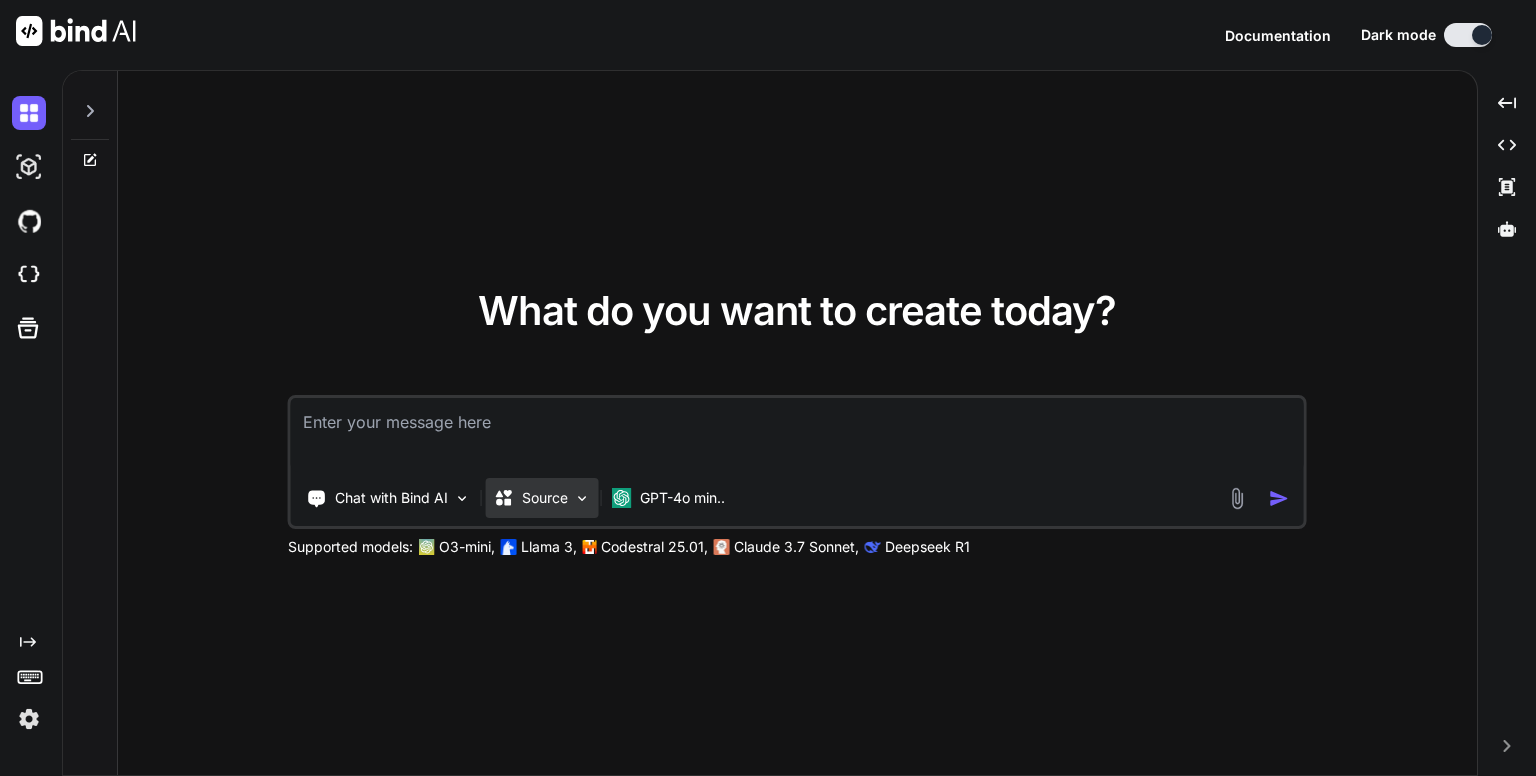 click on "Source" at bounding box center (542, 498) 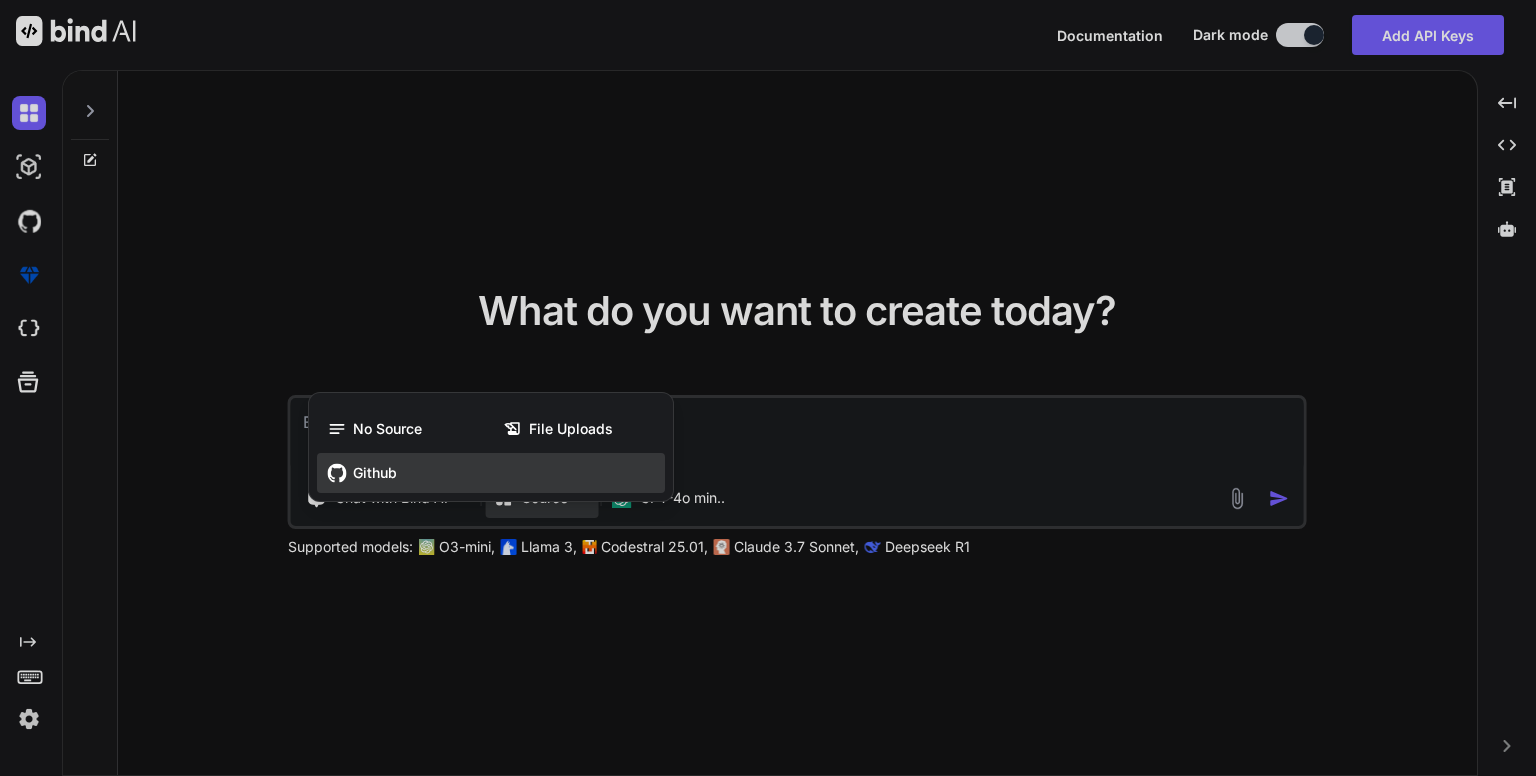 click on "Github" at bounding box center [491, 473] 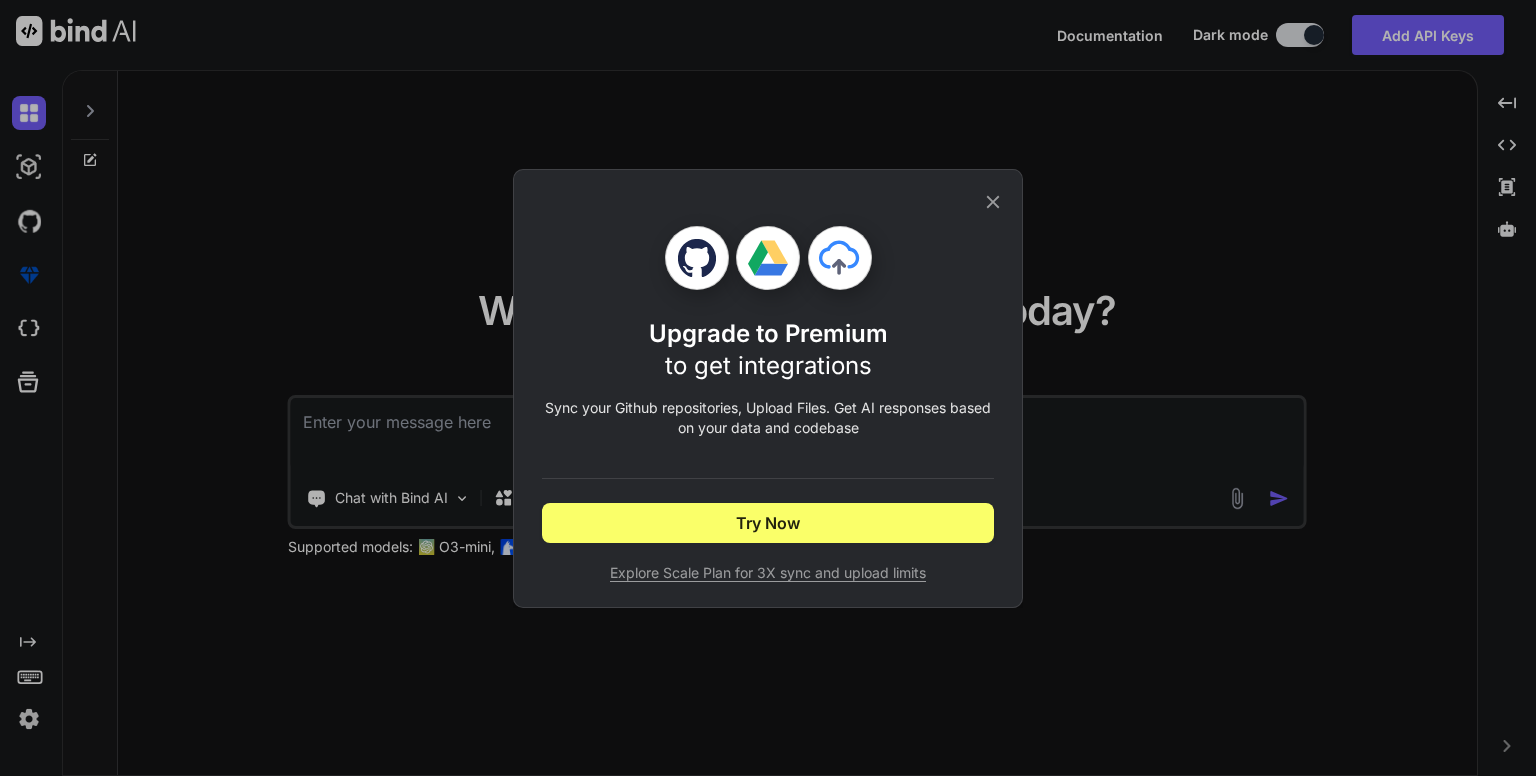 click on "Upgrade to Premium to get integrations Sync your Github repositories, Upload Files. Get AI responses based on your data and codebase Try Now Explore Scale Plan for 3X sync and upload limits" at bounding box center [768, 404] 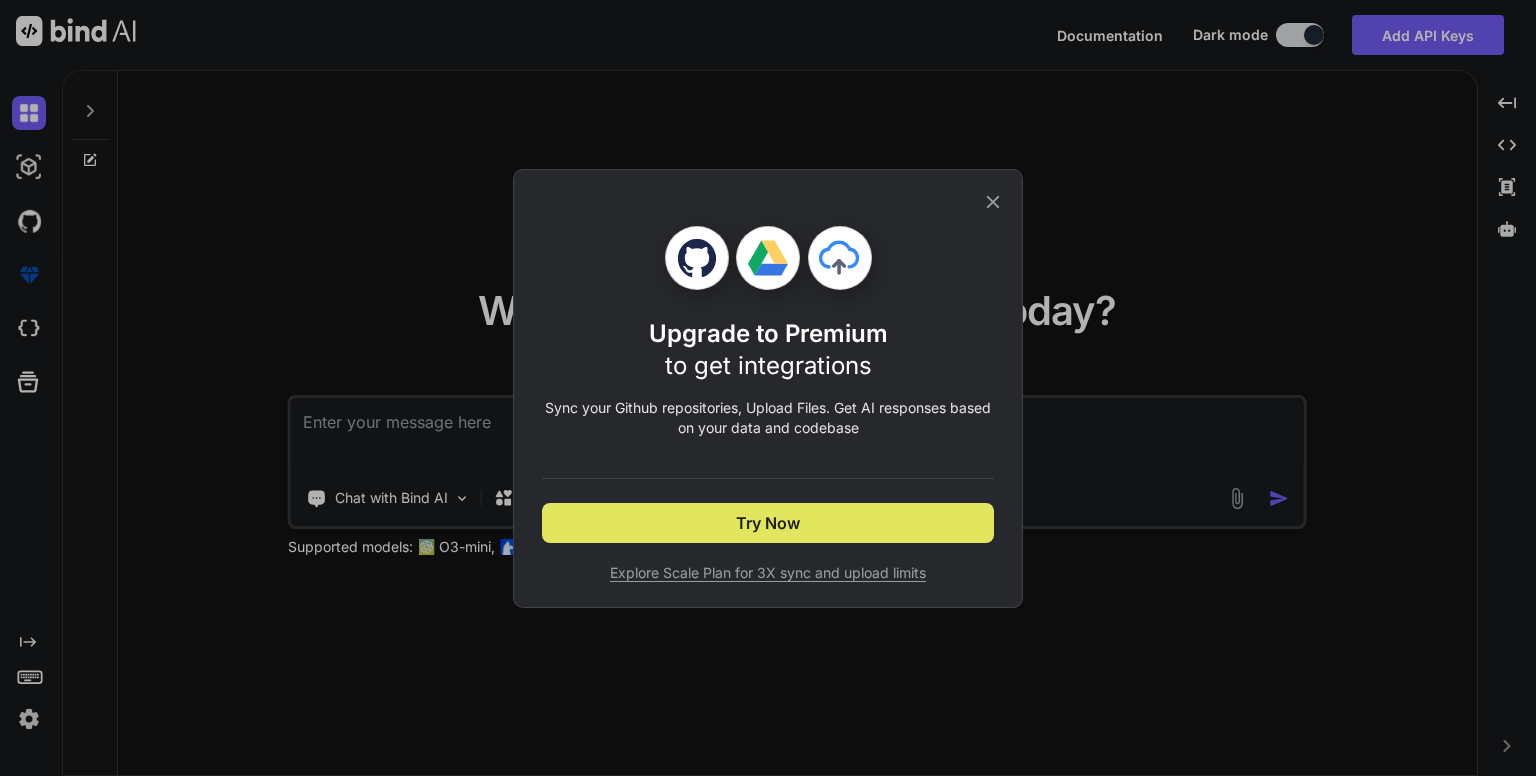 click on "Try Now" at bounding box center (768, 523) 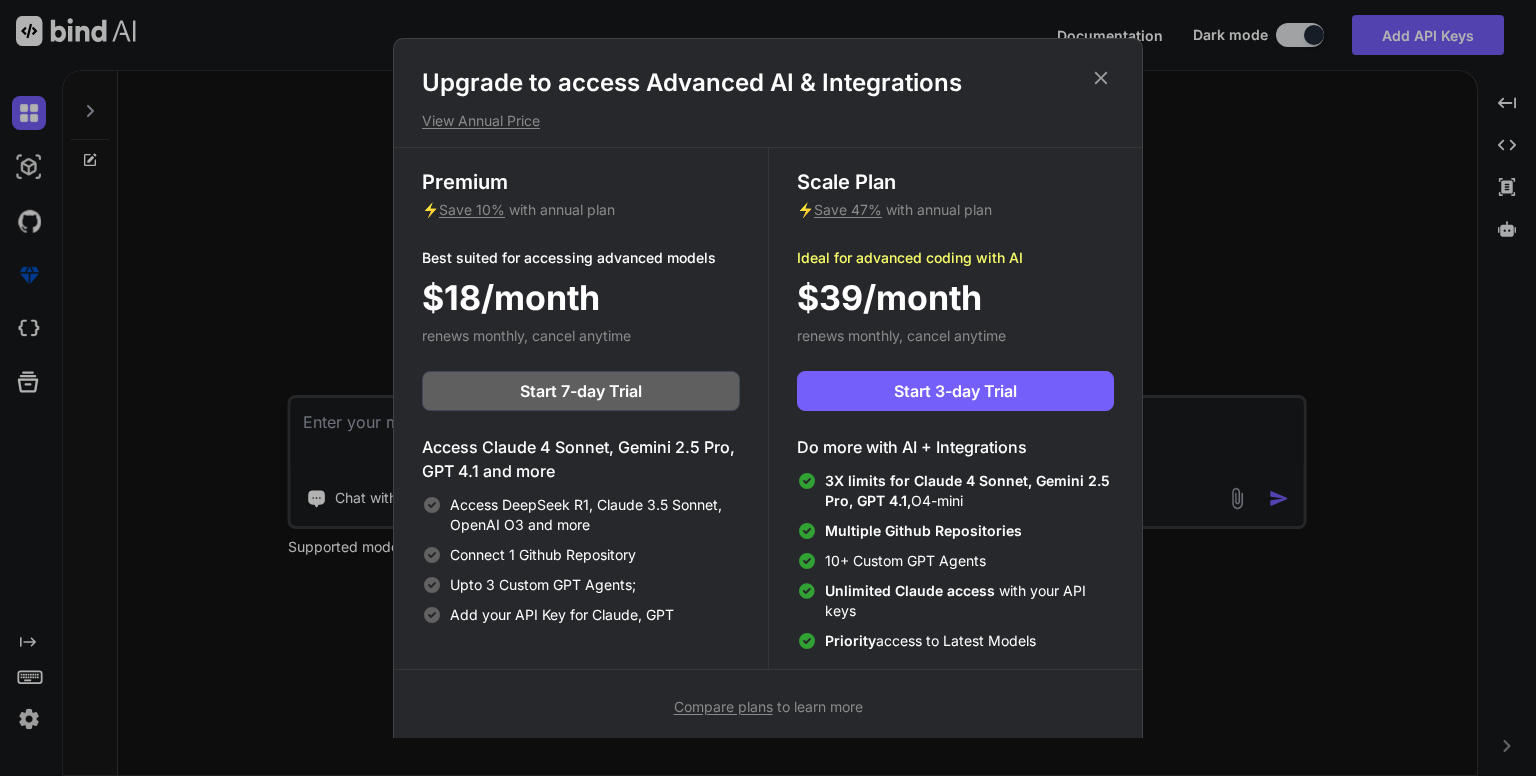 click 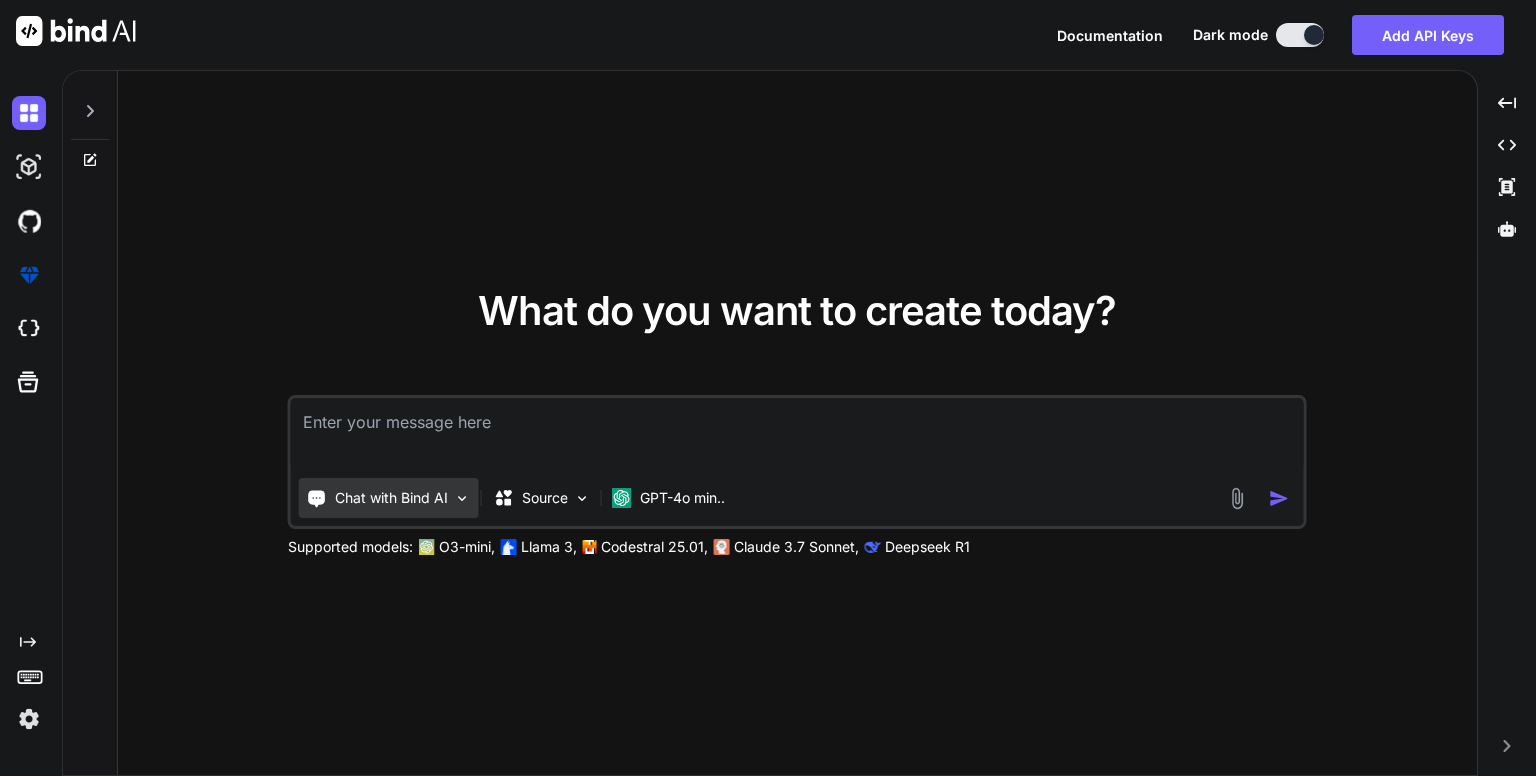 click on "Chat with Bind AI" at bounding box center (391, 498) 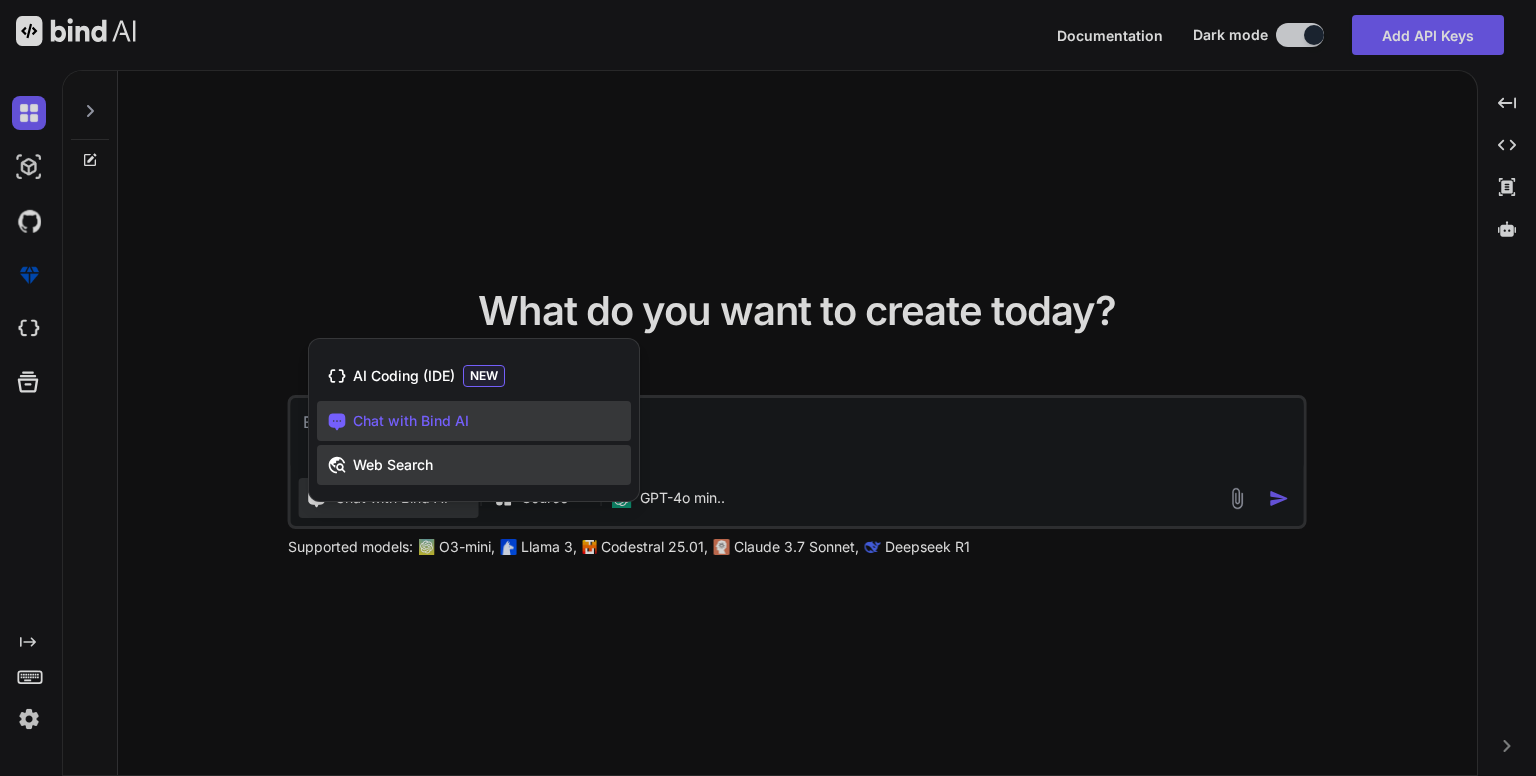 click on "Web Search" at bounding box center (393, 465) 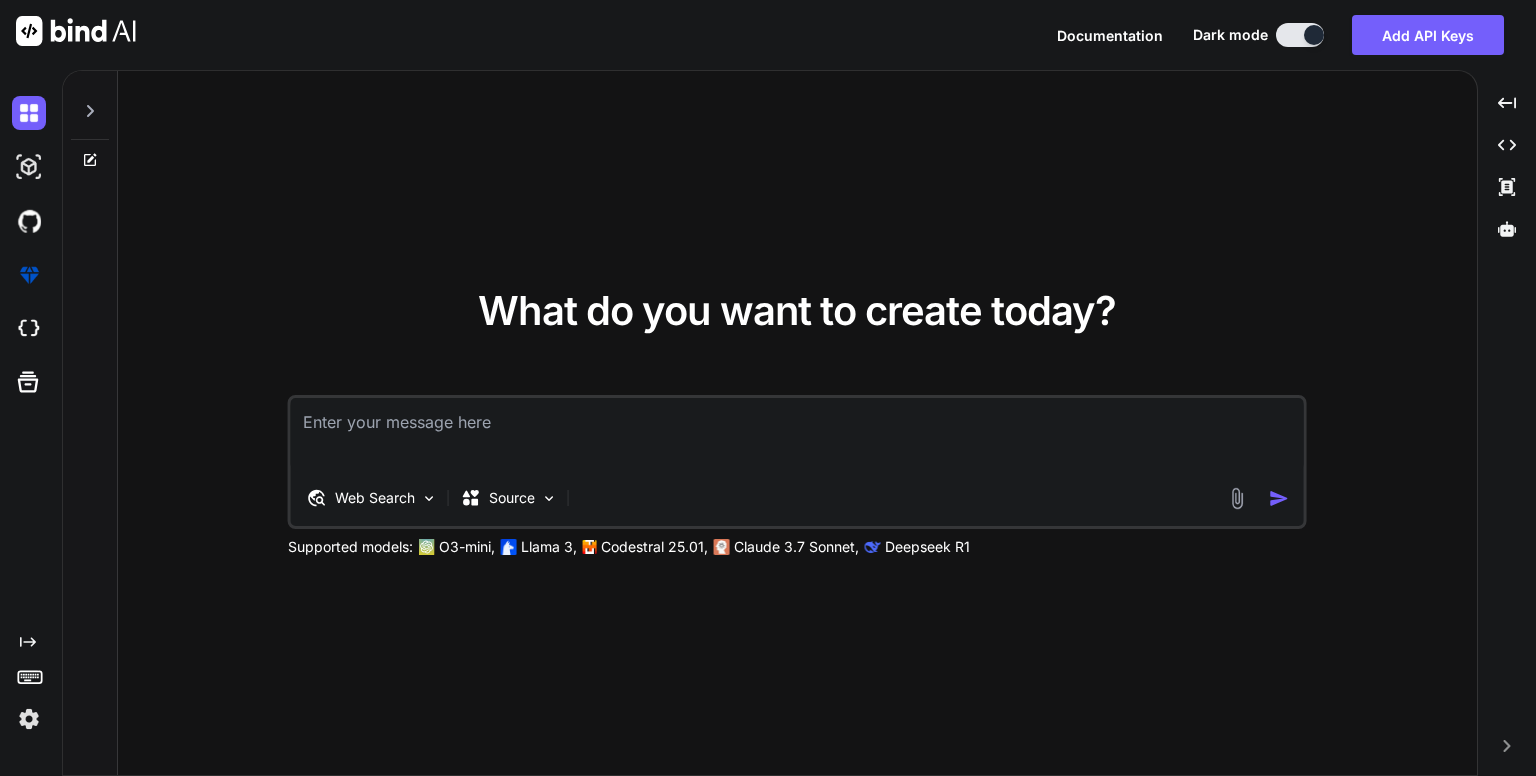 click at bounding box center [797, 435] 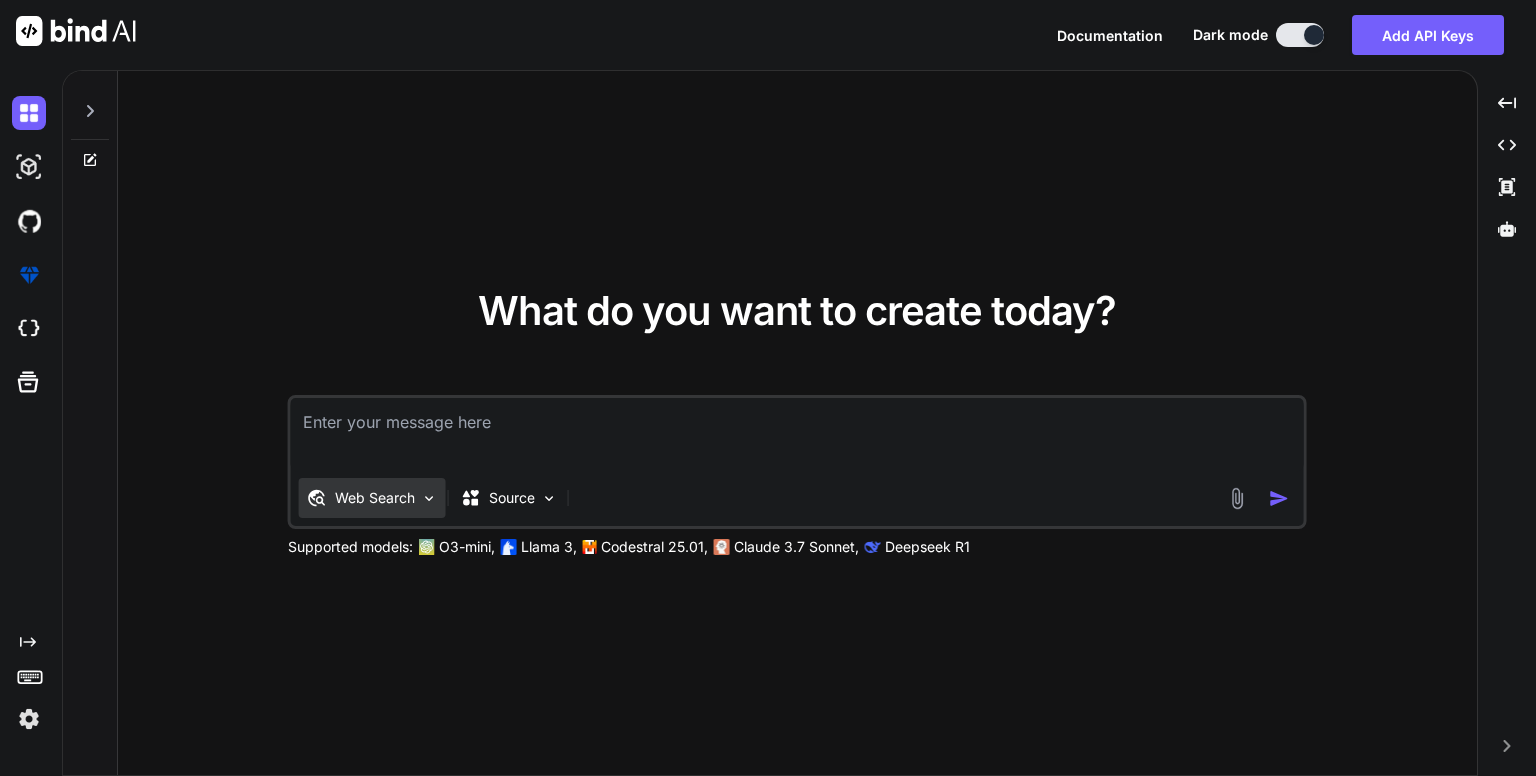 click on "Web Search" at bounding box center [375, 498] 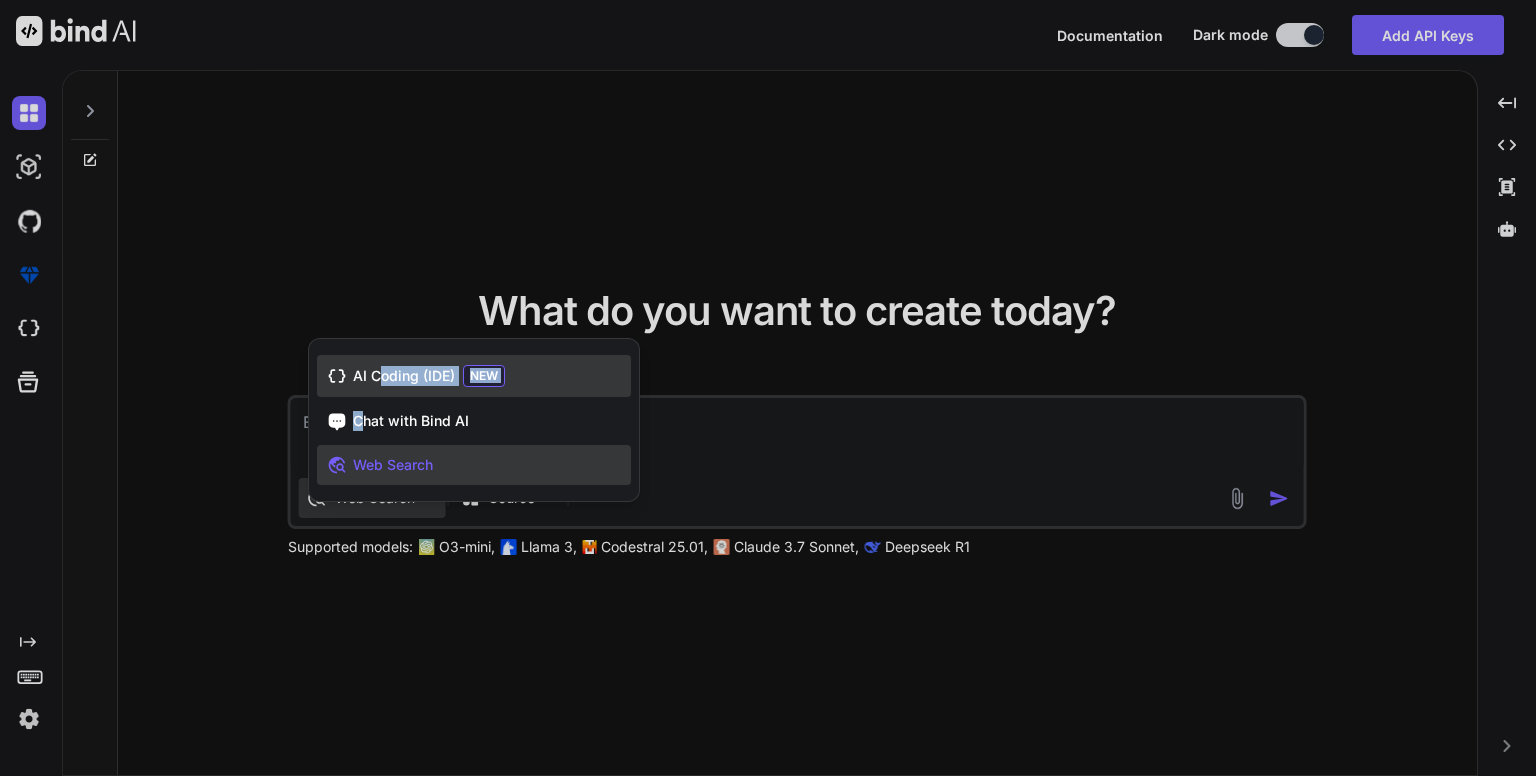 drag, startPoint x: 363, startPoint y: 429, endPoint x: 383, endPoint y: 385, distance: 48.332184 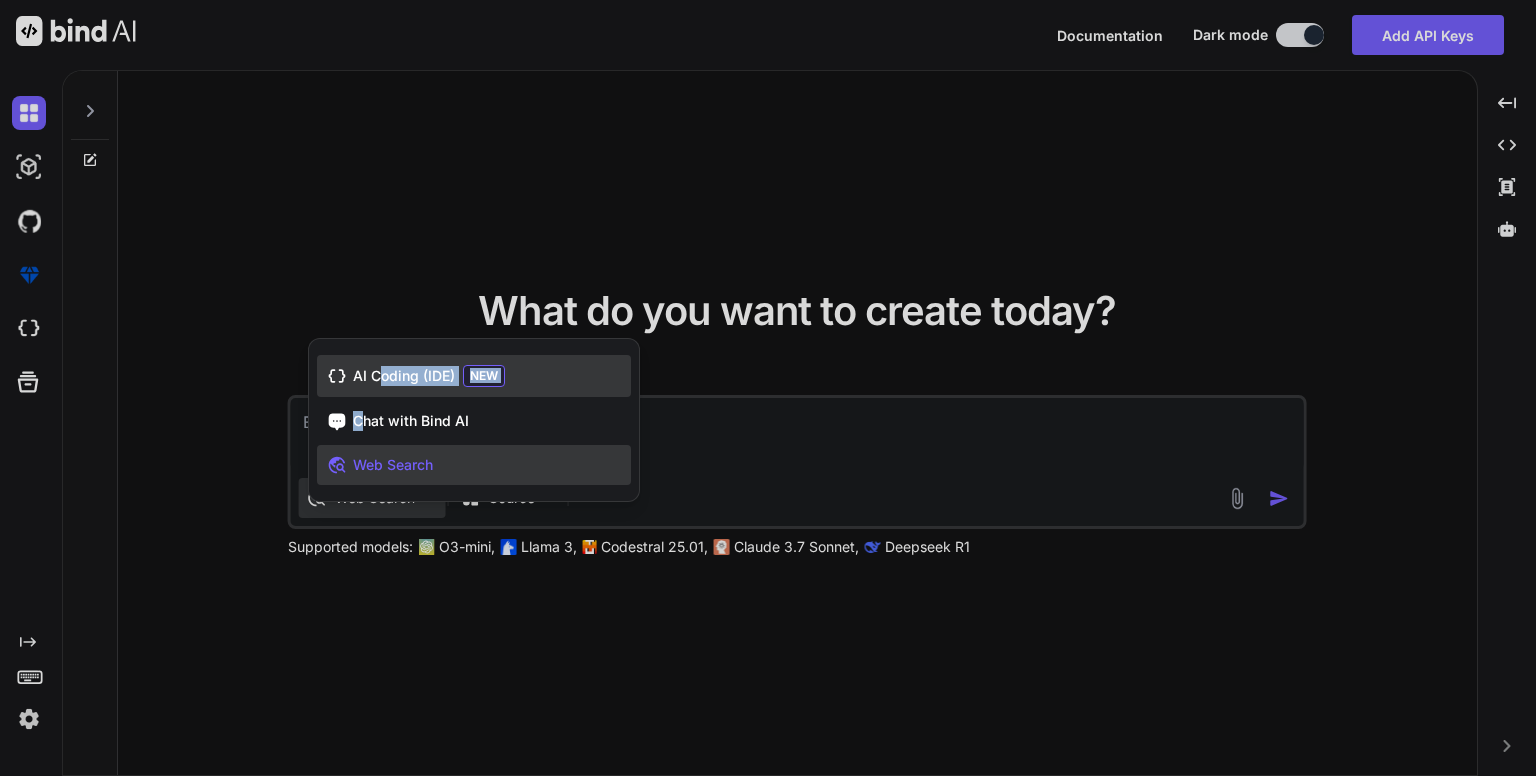 click on "AI Coding (IDE) NEW Chat with Bind AI Web Search" at bounding box center (474, 420) 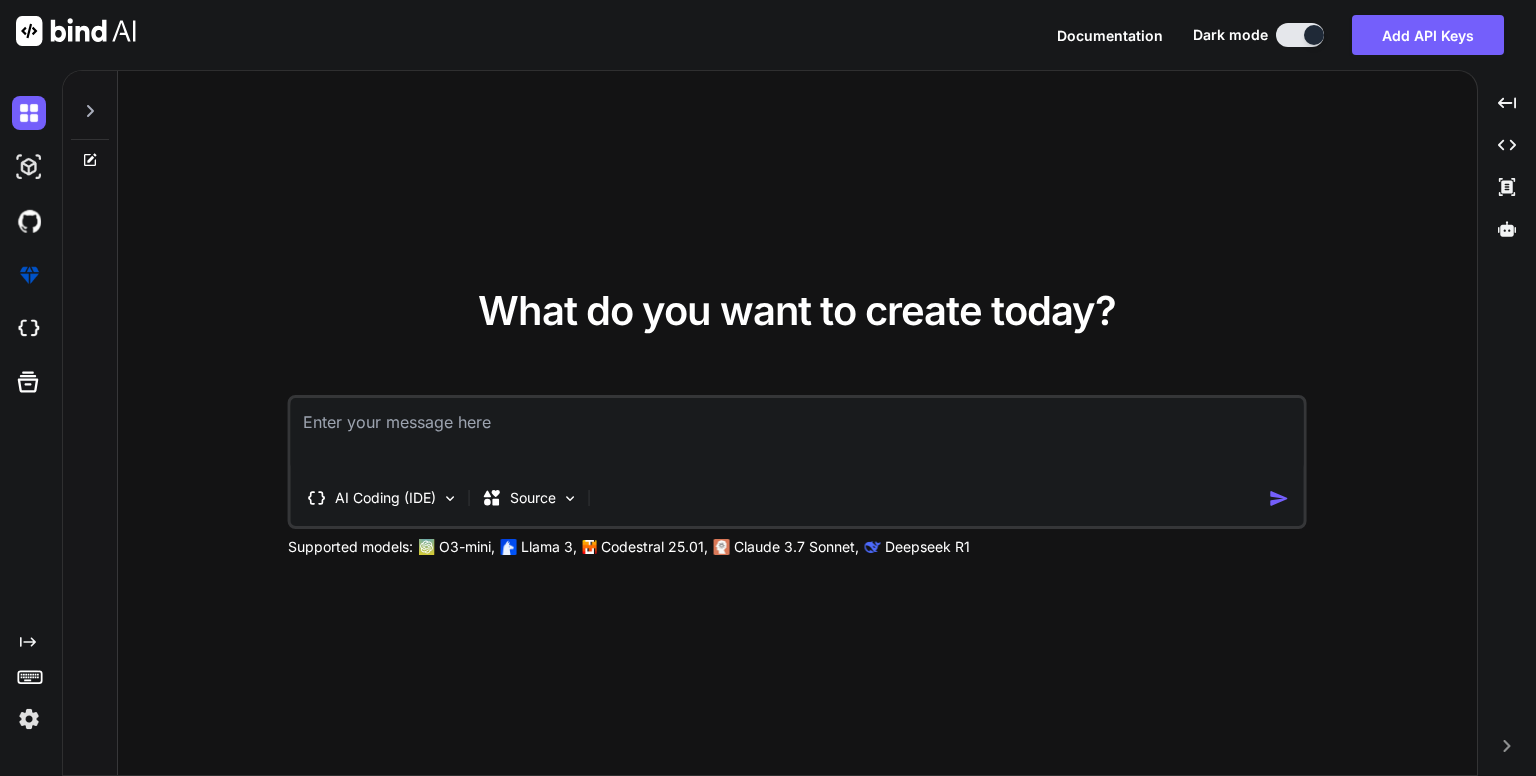 click at bounding box center (797, 435) 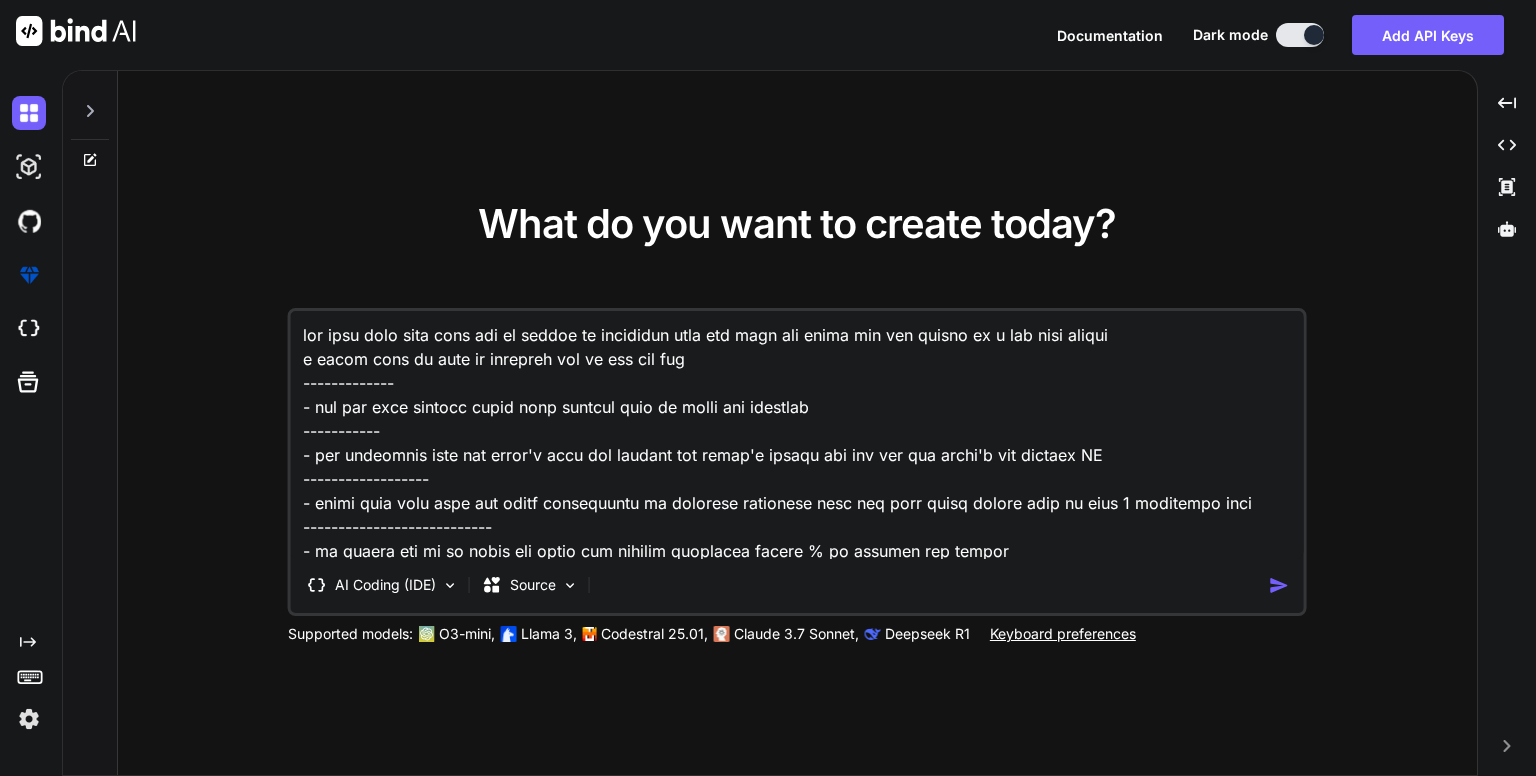 scroll, scrollTop: 12818, scrollLeft: 0, axis: vertical 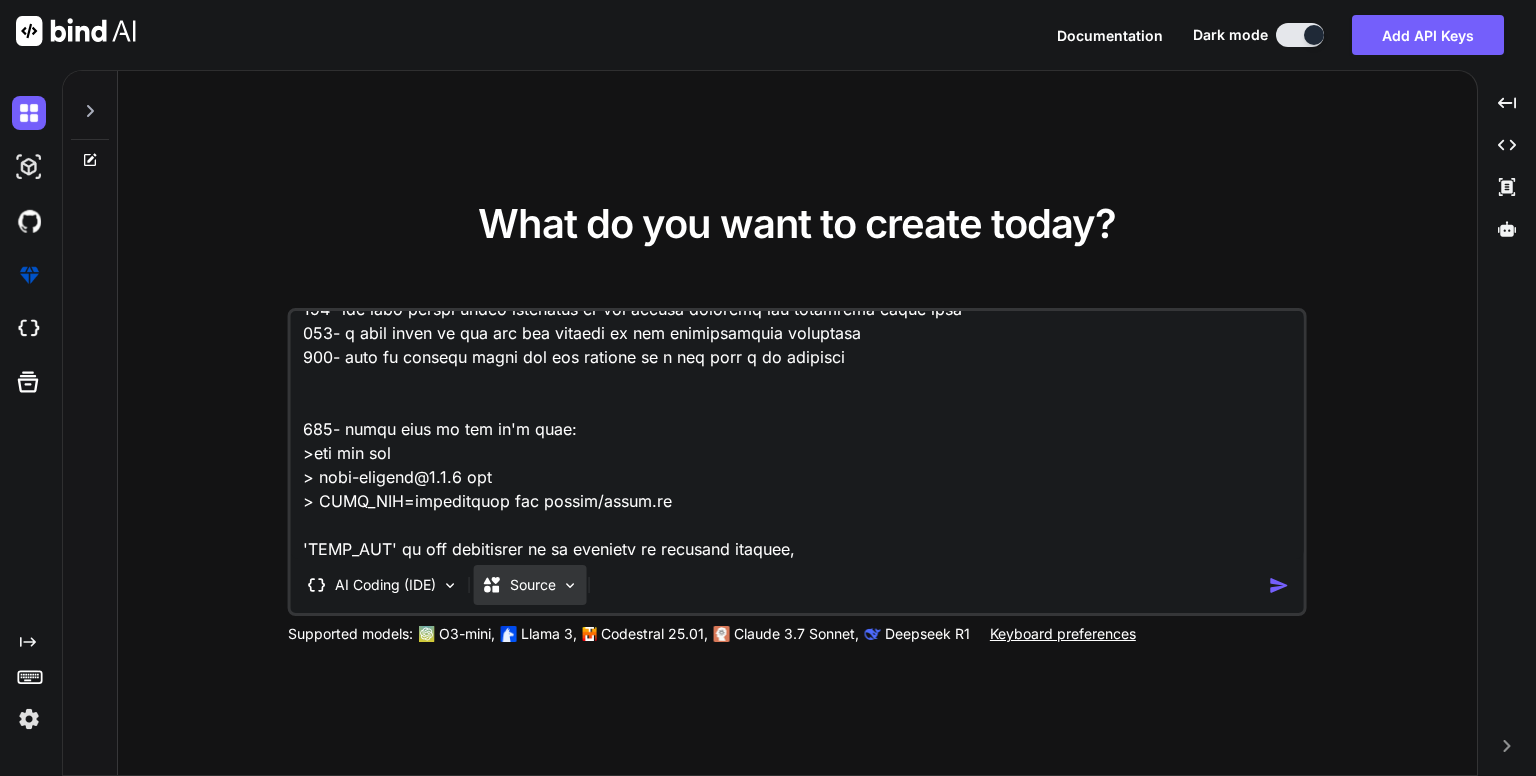 type on "you must read each word and it should be completed with all what are below all app should be i one file webapp
i would like to help me building all in one web app
-------------
- add the full trusted pairs only because alot of pairs are scammers
-----------
- use completly free rpc doesn't need for payment and doesn't asking for api key and doesn't ned project ID
------------------
- build full real time off chain integration to multiple different dexs and each chain should have at less 4 different dexs
---------------------------
- it should ask me to write and input the minimum arbitrage profit % to execute the orders
-----------
2- app for the flash loan arbitrage and execute the arbitrage opportunity and it should be real for testnet and mainnet
A- get the loan
b- execute the arbitrage orders buy and sell on the same chain between different dexs with a bility to write the inputs
C- execute the arbitrage orders between the cross chains between different dex or on same network between different dexs..." 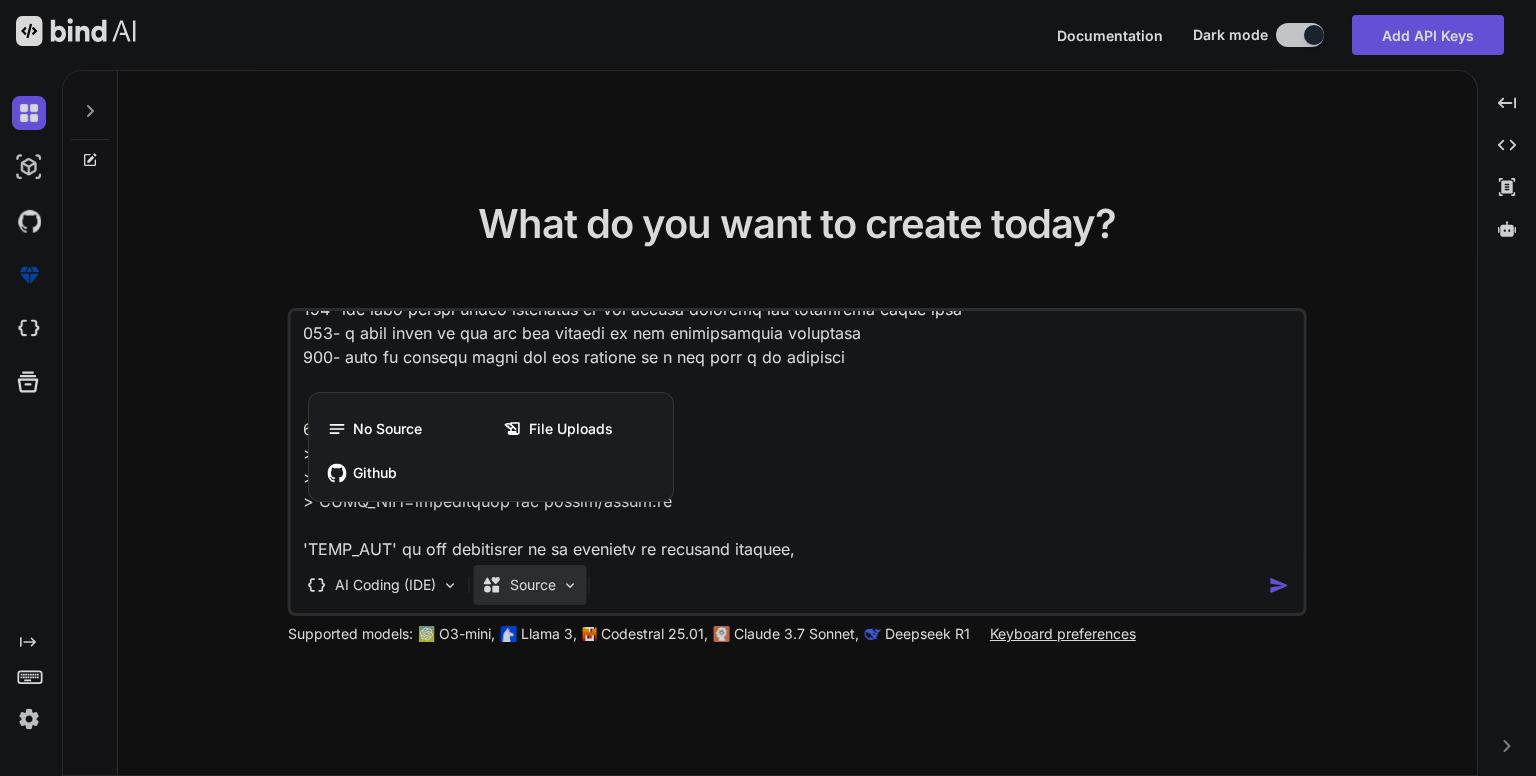 click at bounding box center [768, 388] 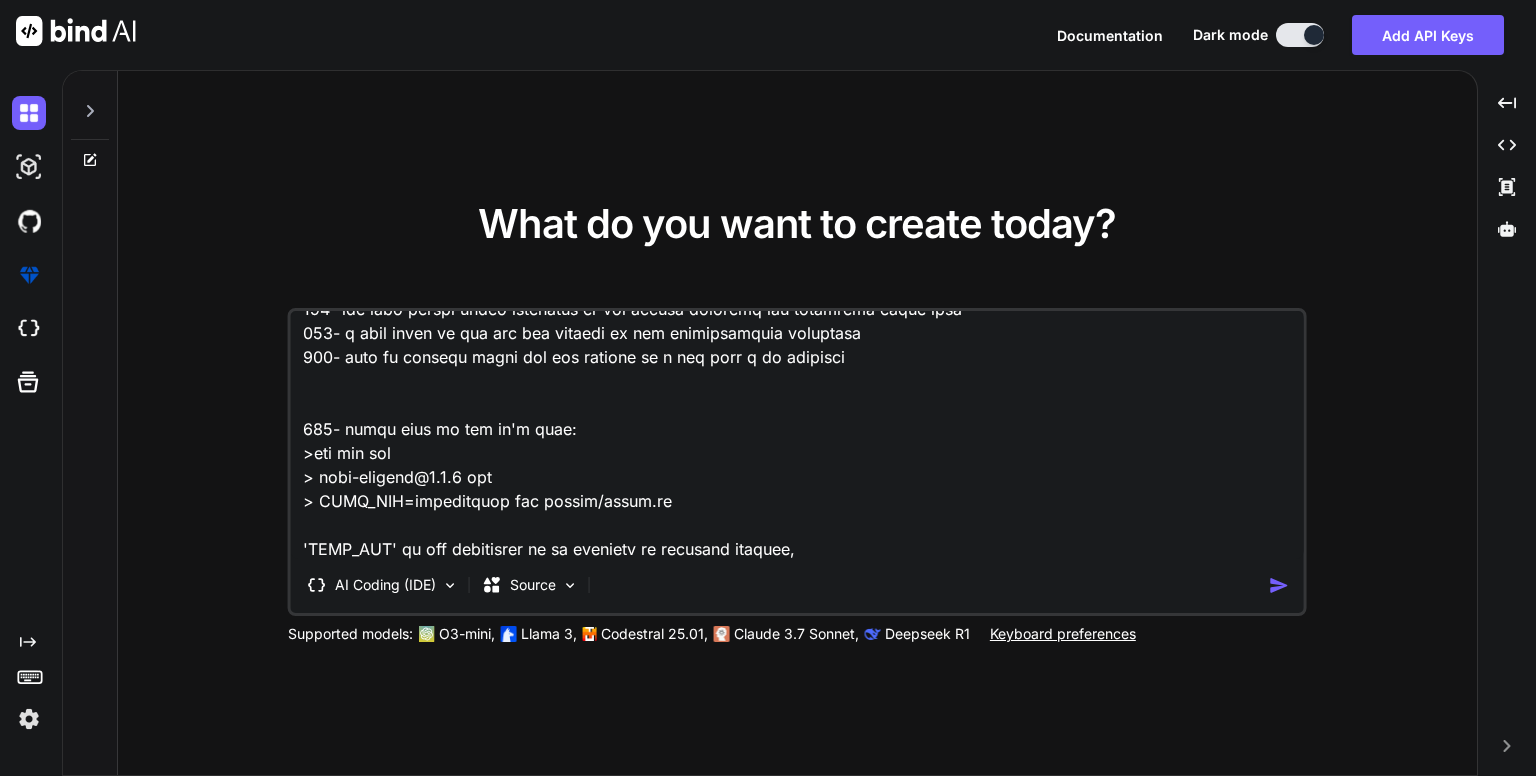 click on "AI Coding (IDE) Source" at bounding box center [794, 585] 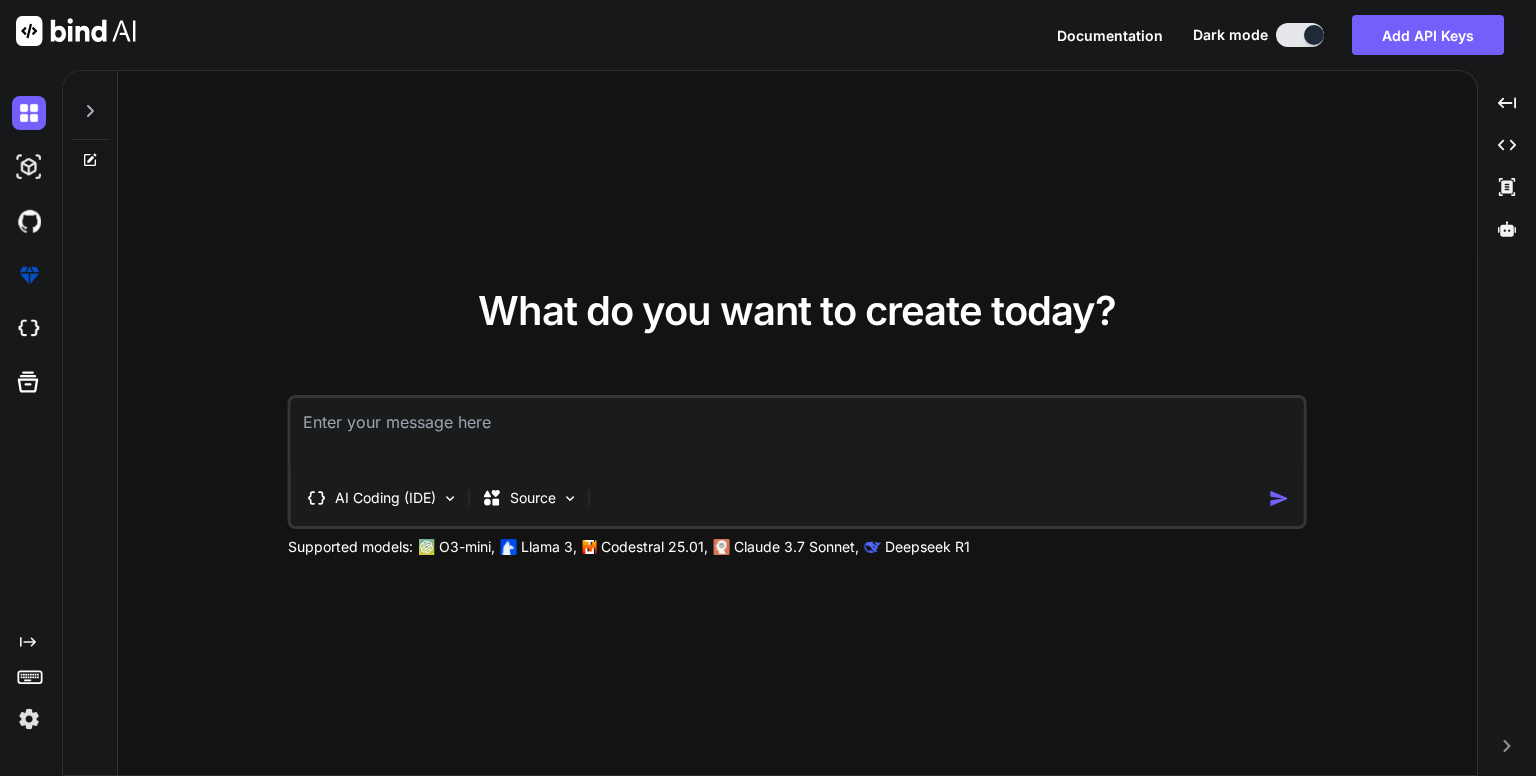 scroll, scrollTop: 0, scrollLeft: 0, axis: both 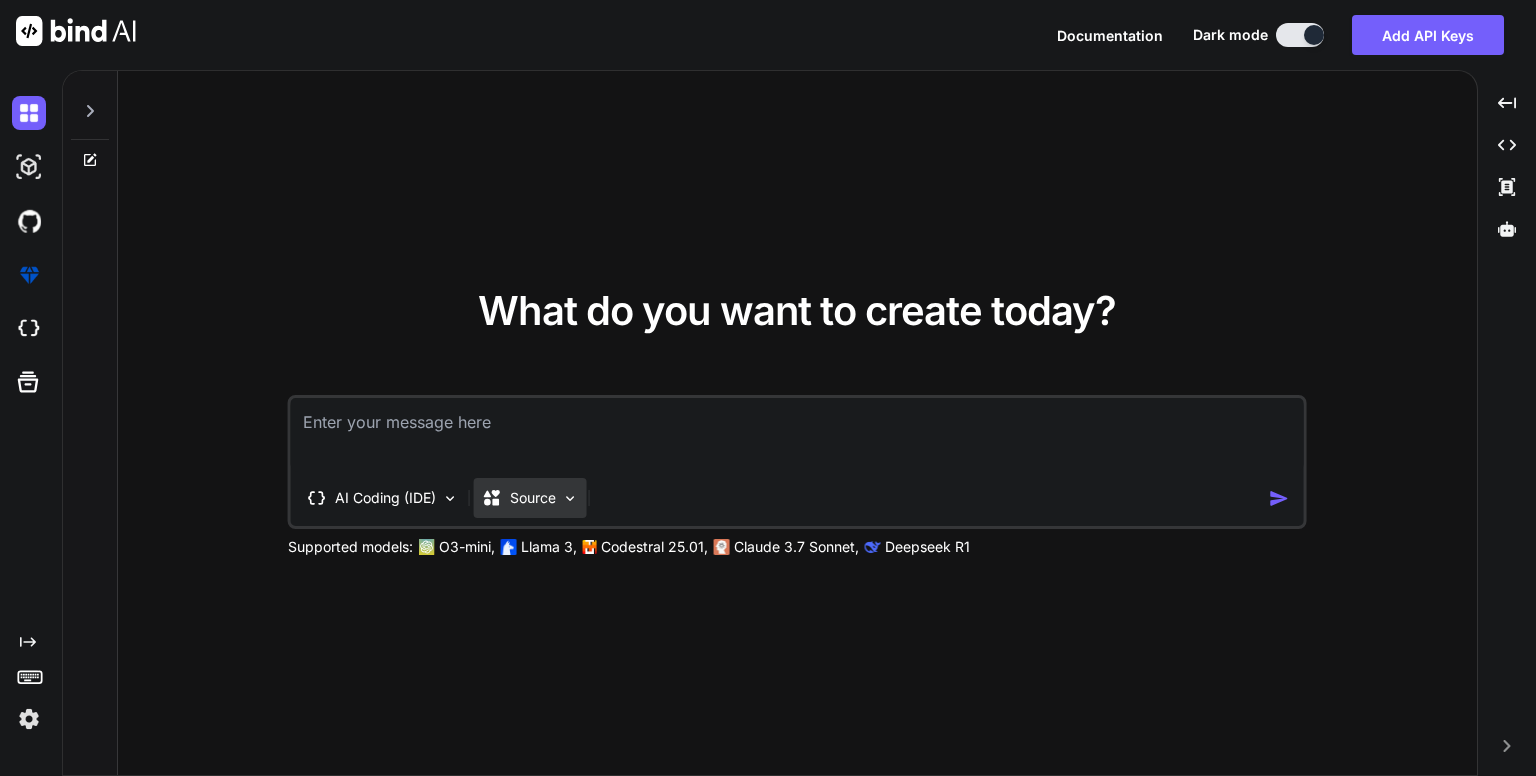 type 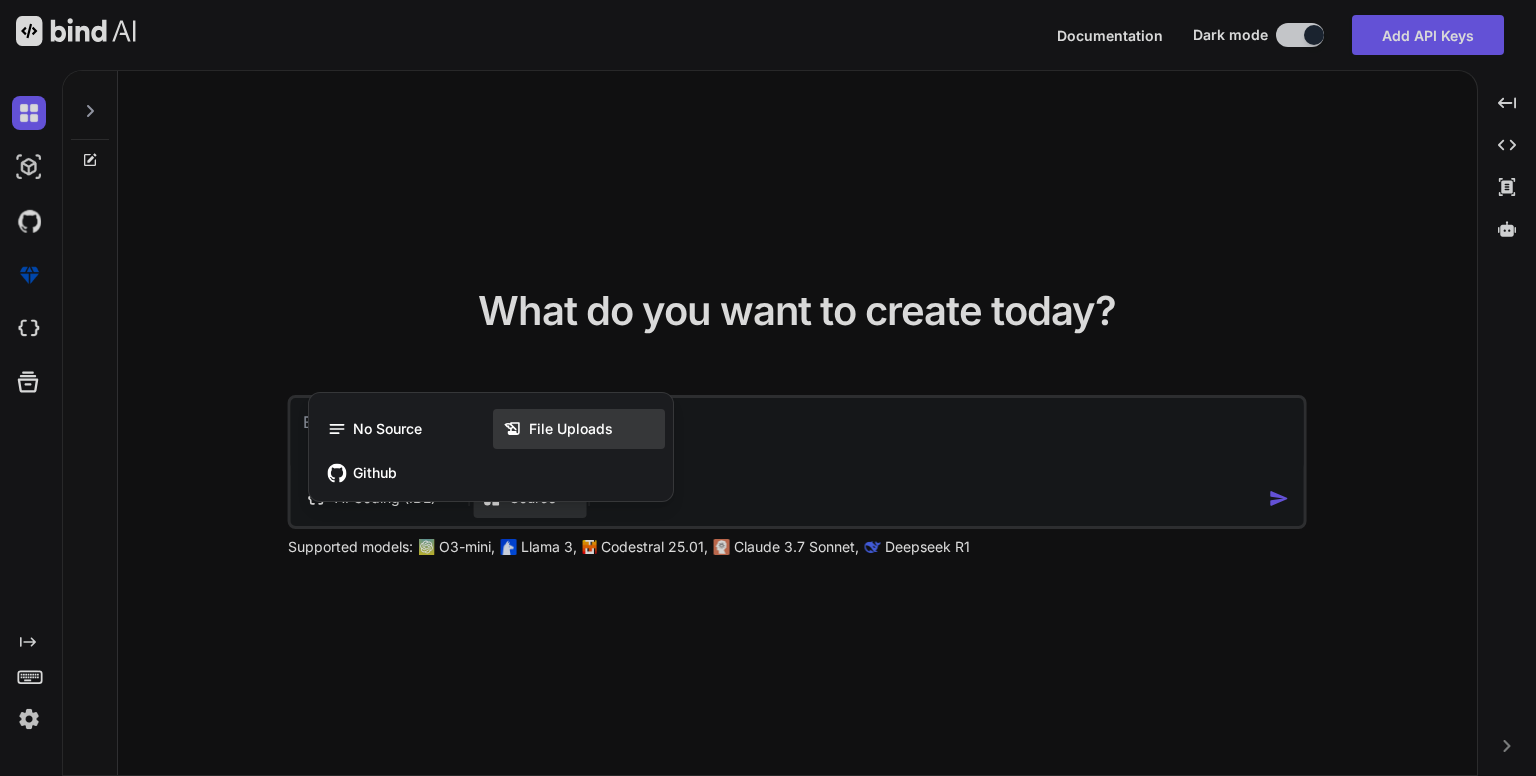 click on "File Uploads" at bounding box center [571, 429] 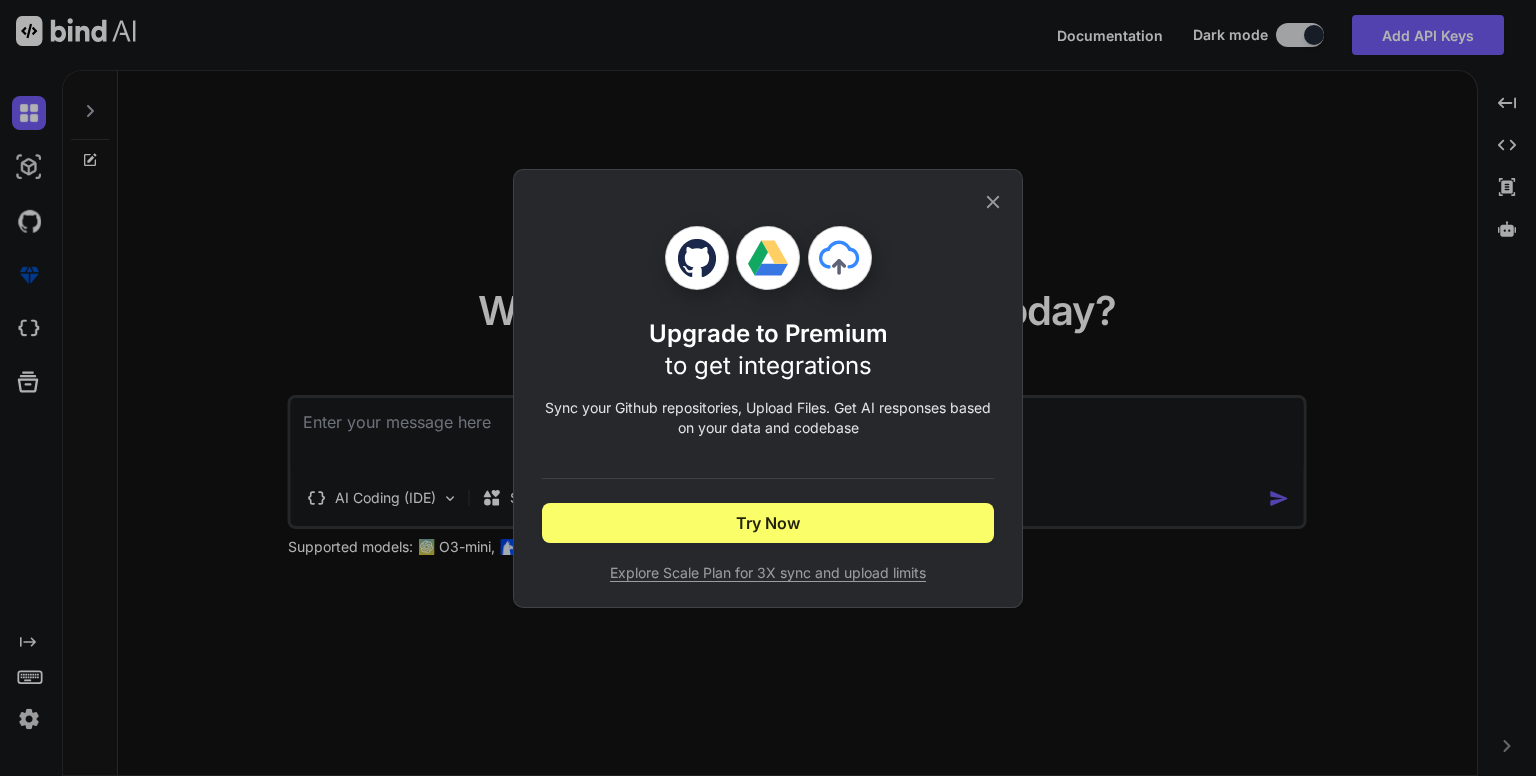click on "Explore Scale Plan for 3X sync and upload limits" at bounding box center [768, 573] 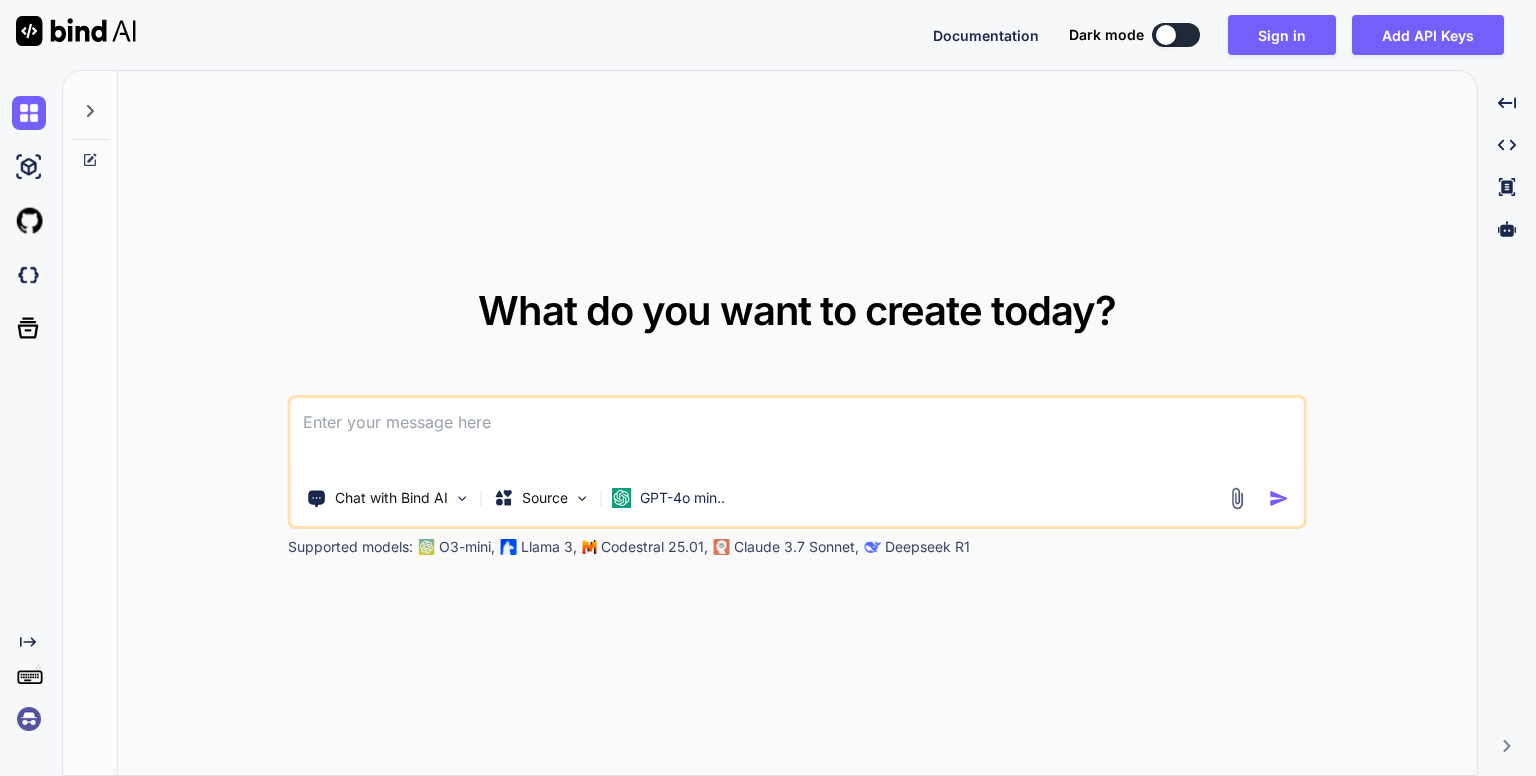 scroll, scrollTop: 0, scrollLeft: 0, axis: both 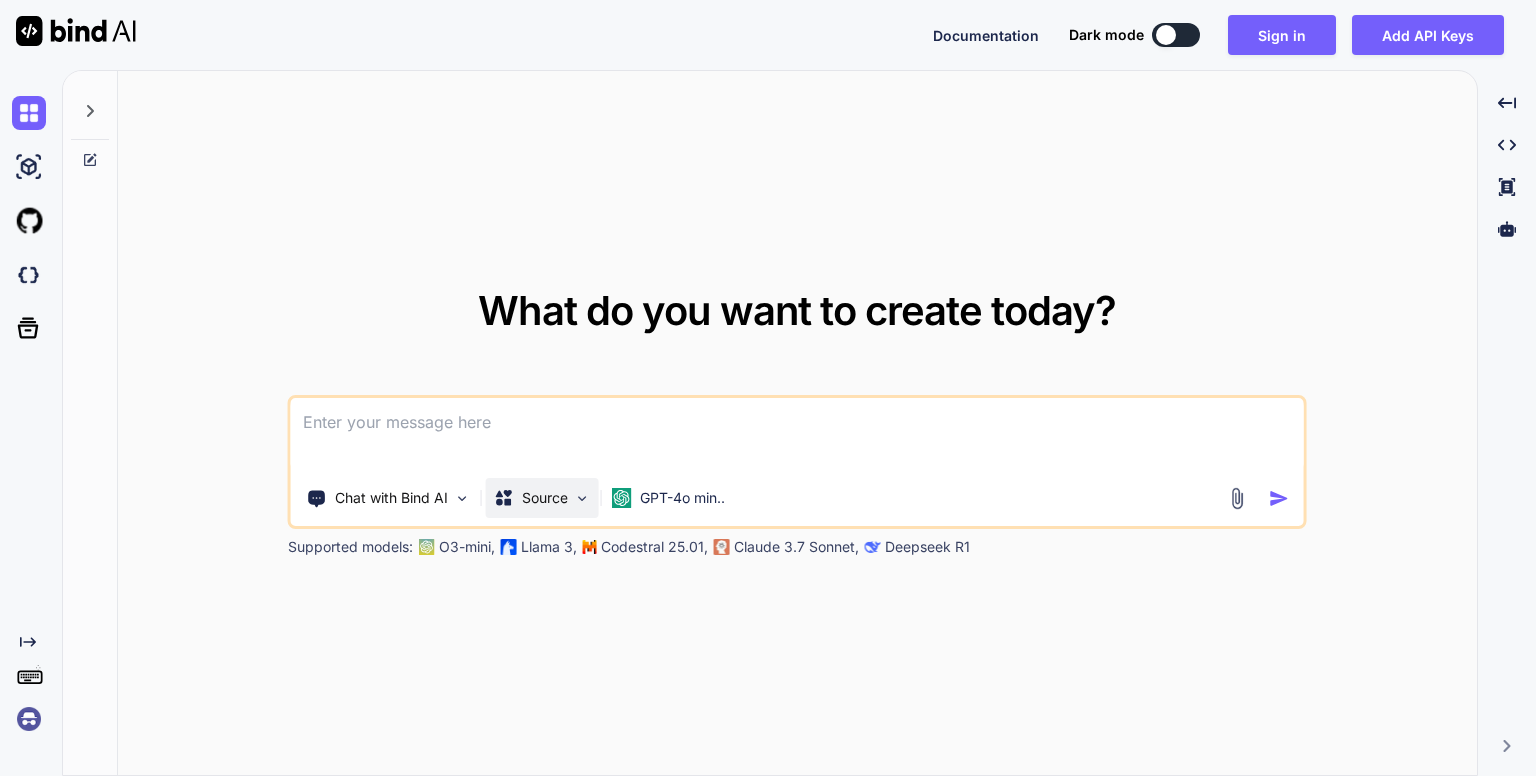 click on "Source" at bounding box center (545, 498) 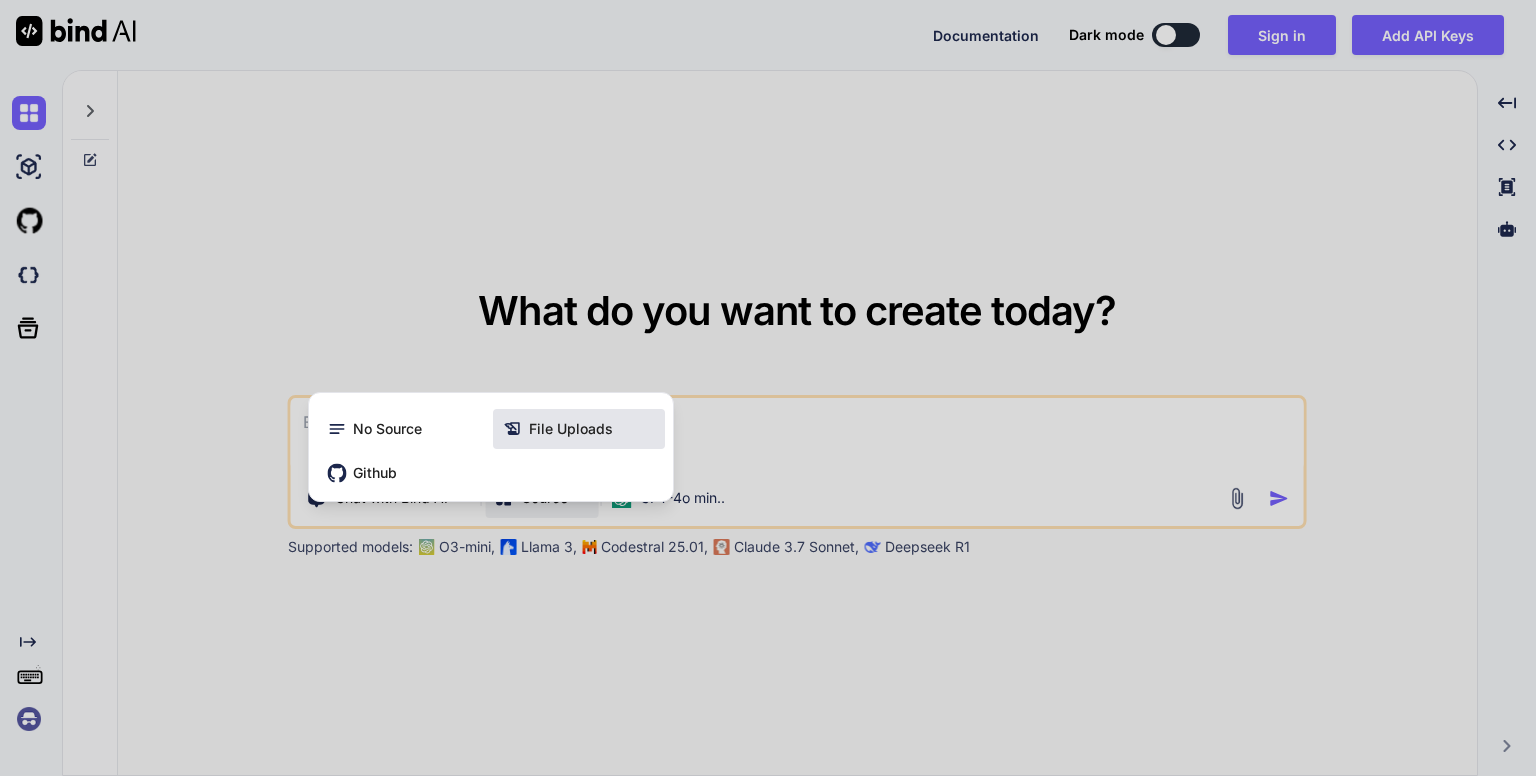 click on "File Uploads" at bounding box center [579, 429] 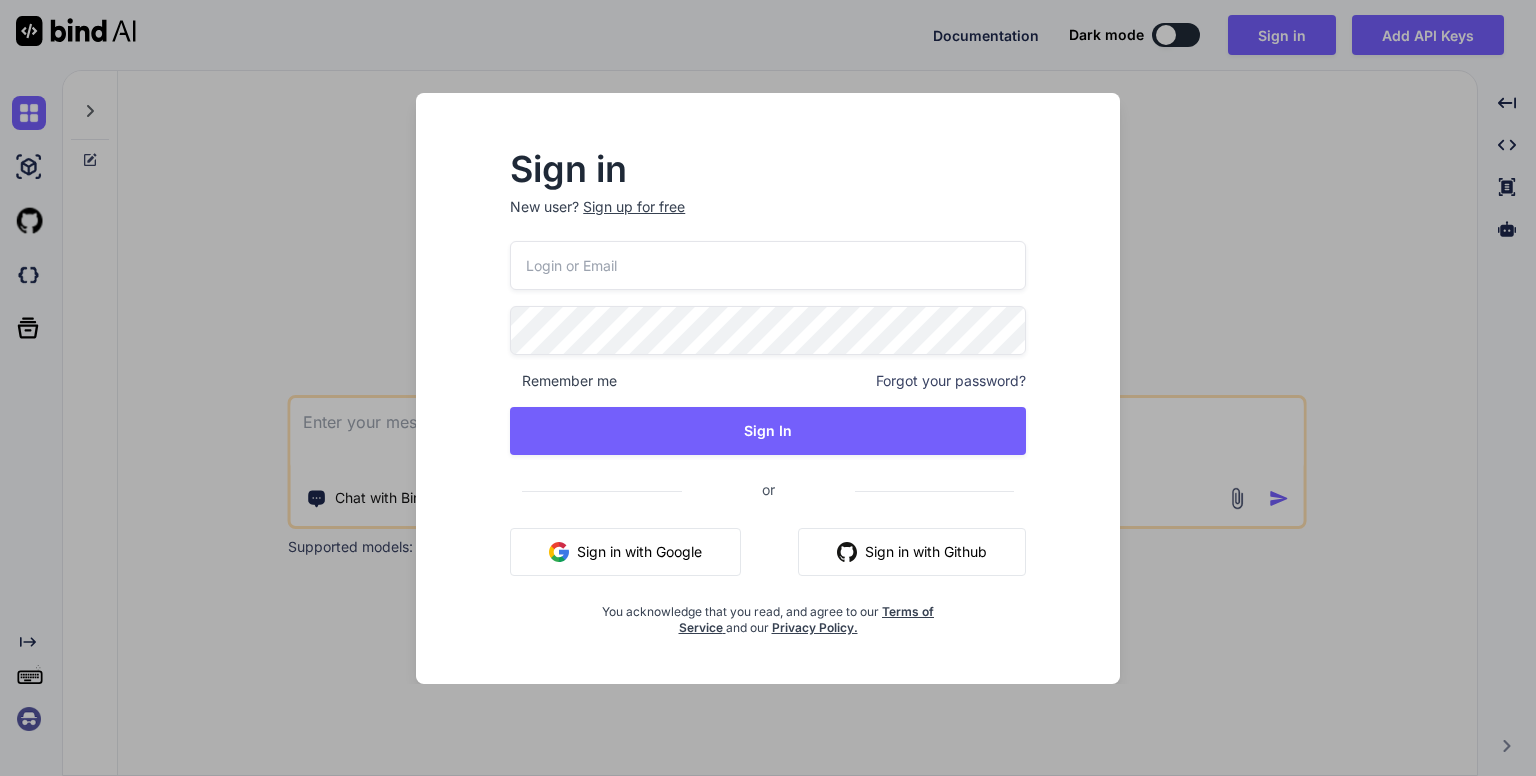 click on "Sign in with Google" at bounding box center [625, 552] 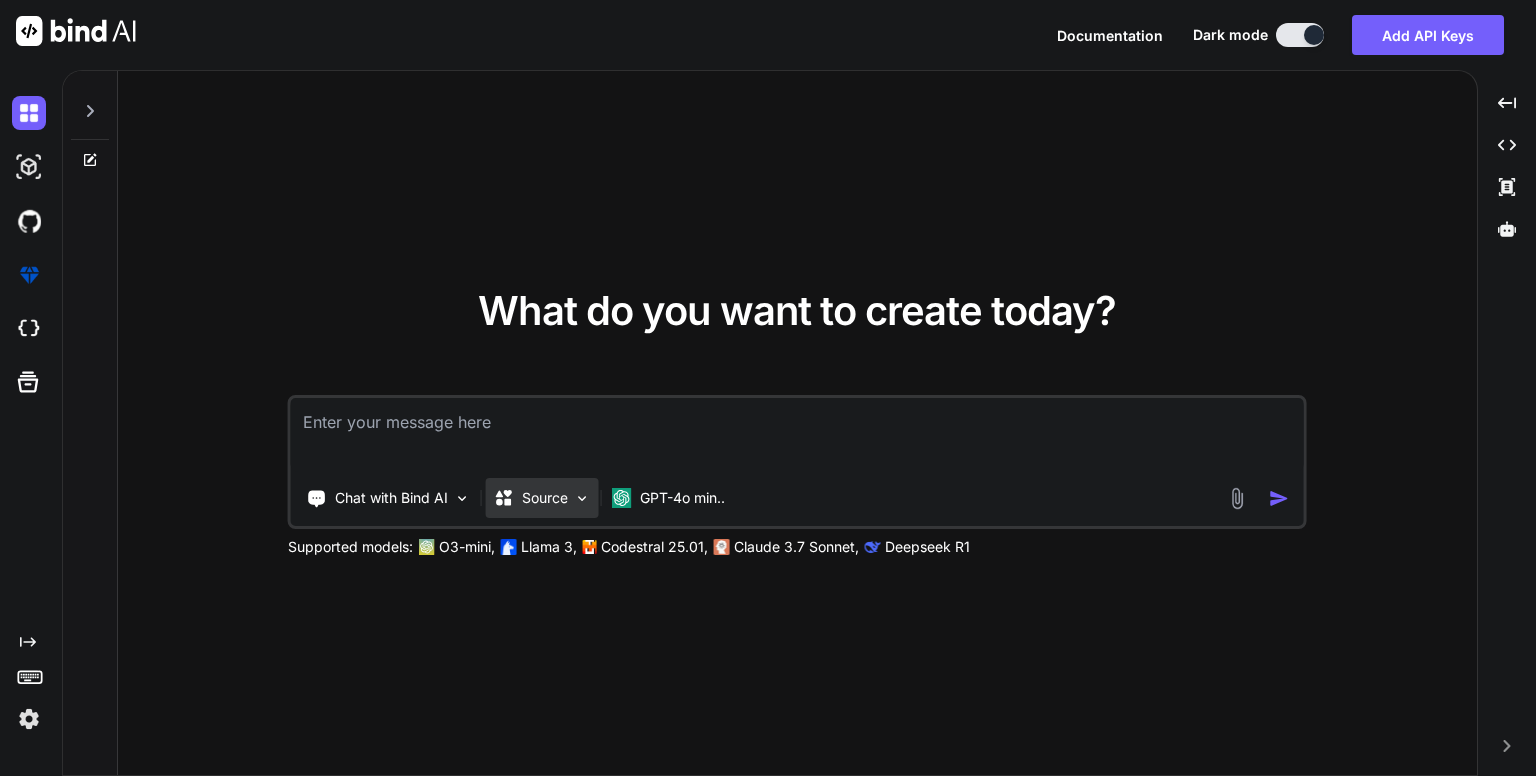 click on "Source" at bounding box center [542, 498] 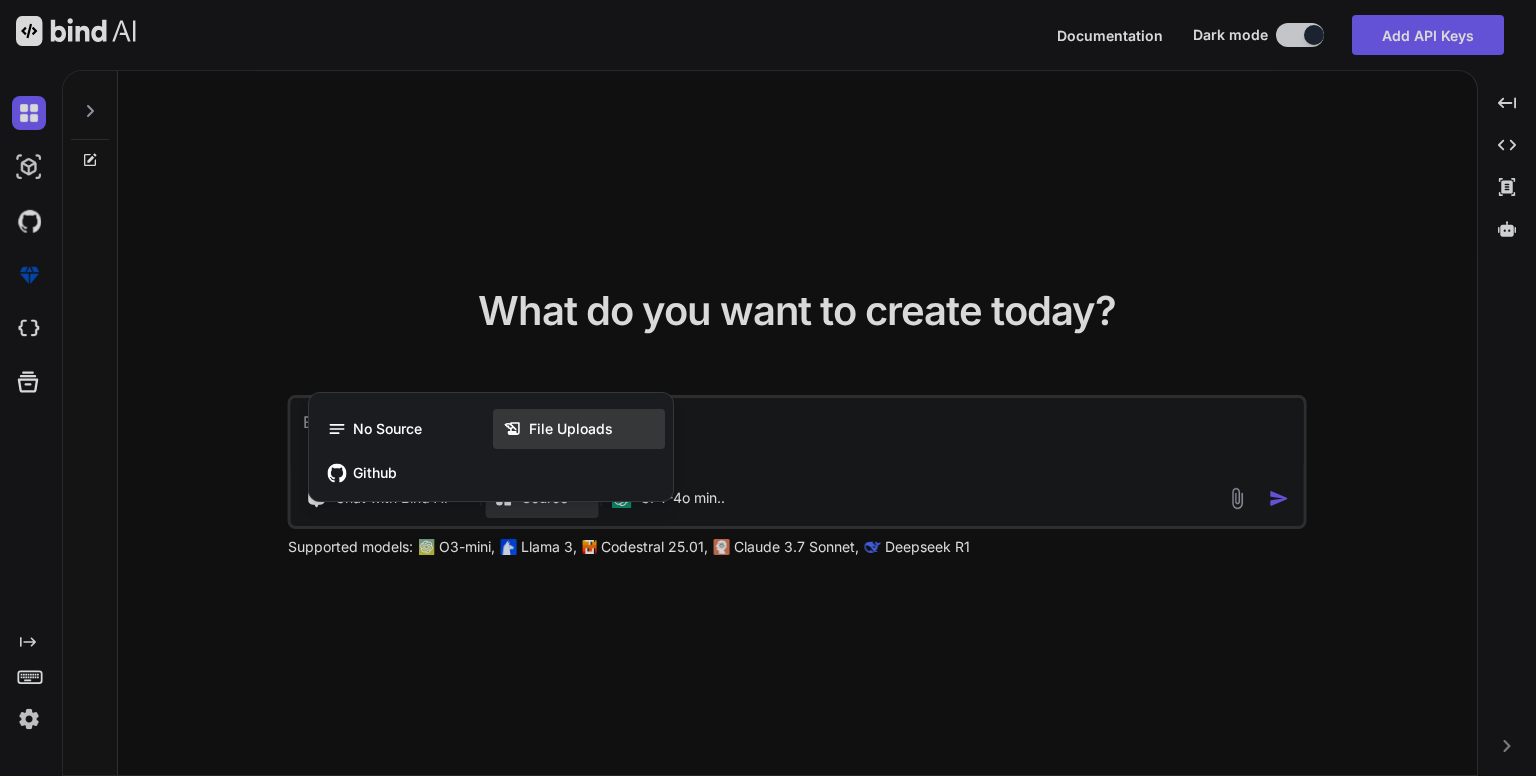 click 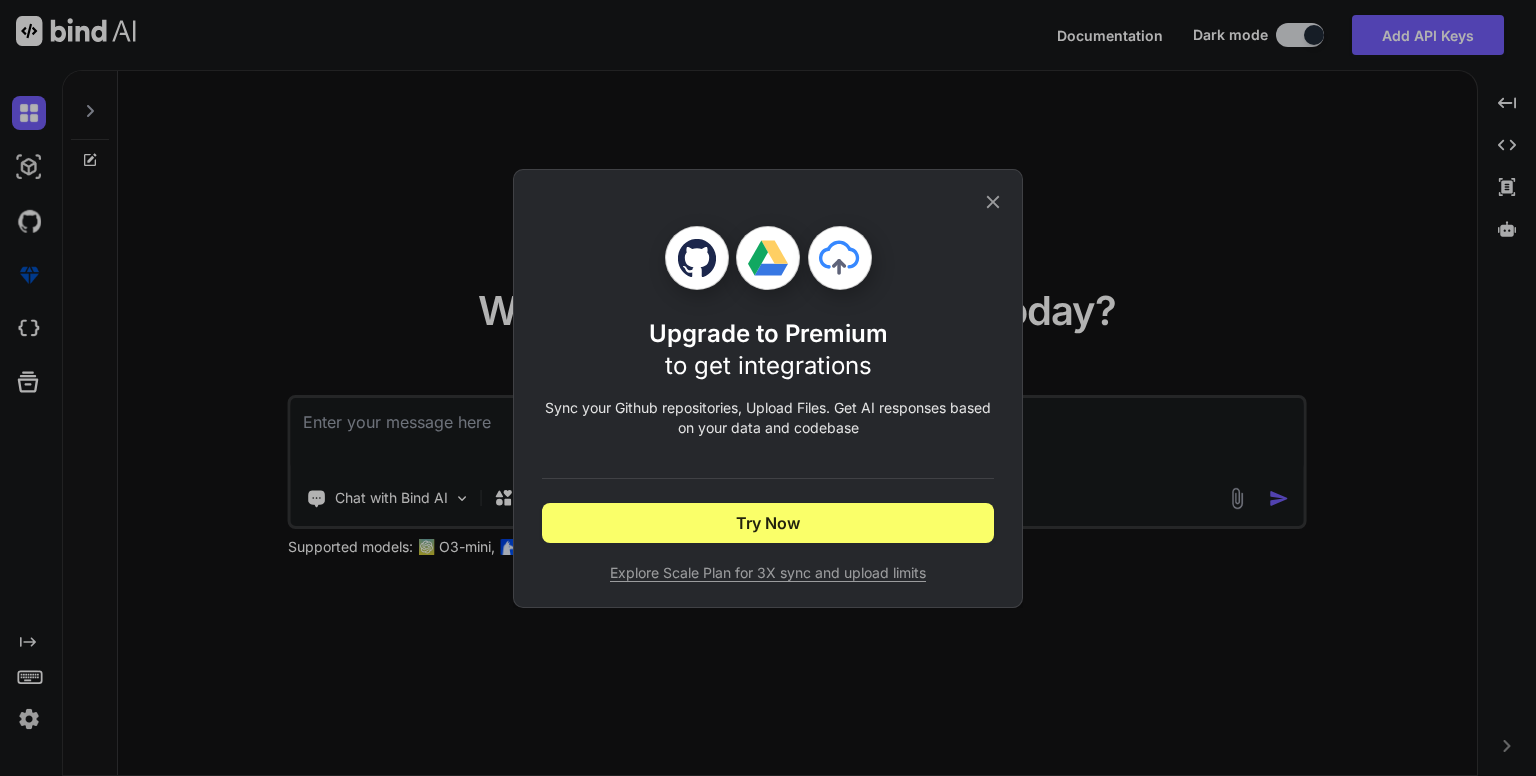 click on "Upgrade to Premium to get integrations Sync your Github repositories, Upload Files. Get AI responses based on your data and codebase Try Now Explore Scale Plan for 3X sync and upload limits" at bounding box center (768, 388) 